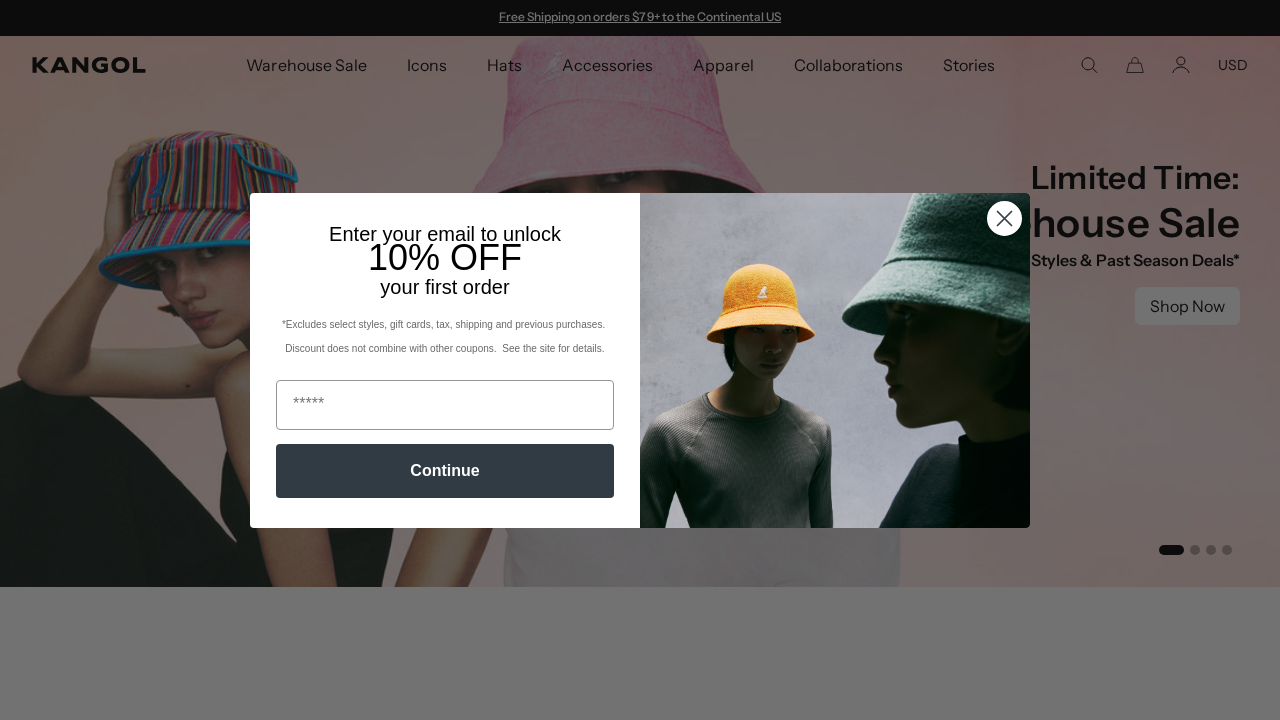 scroll, scrollTop: 0, scrollLeft: 0, axis: both 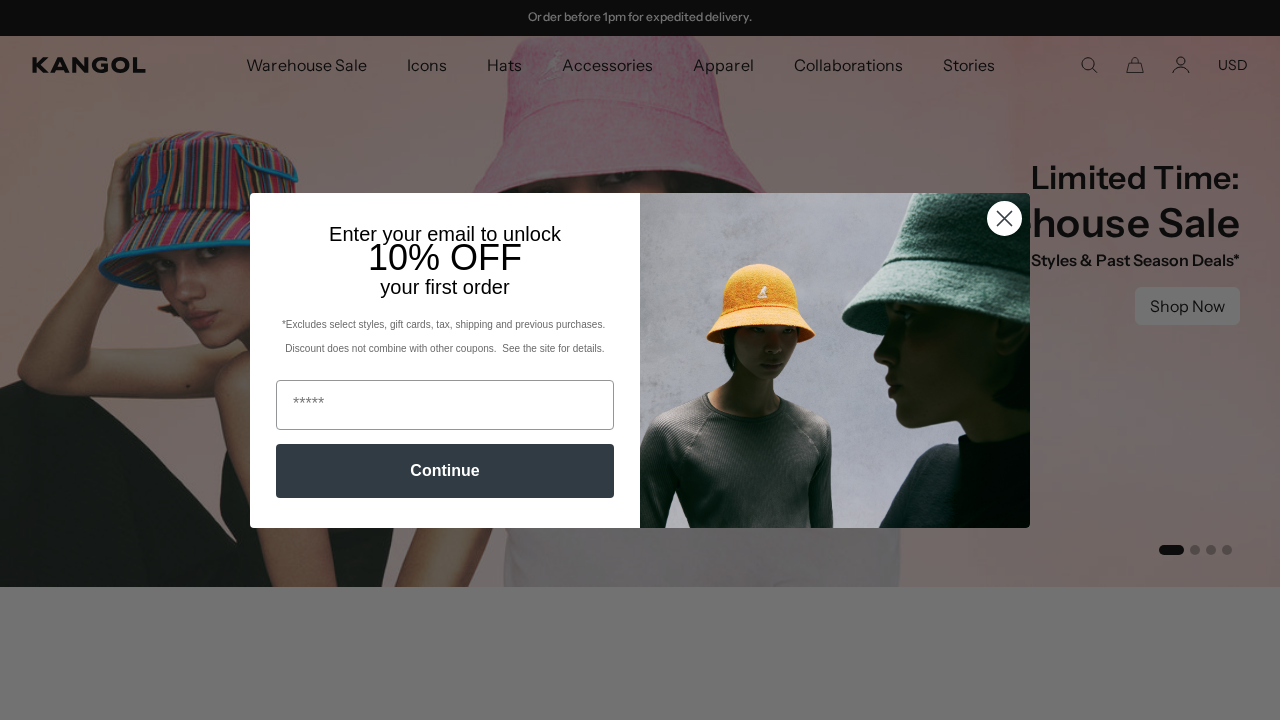 click 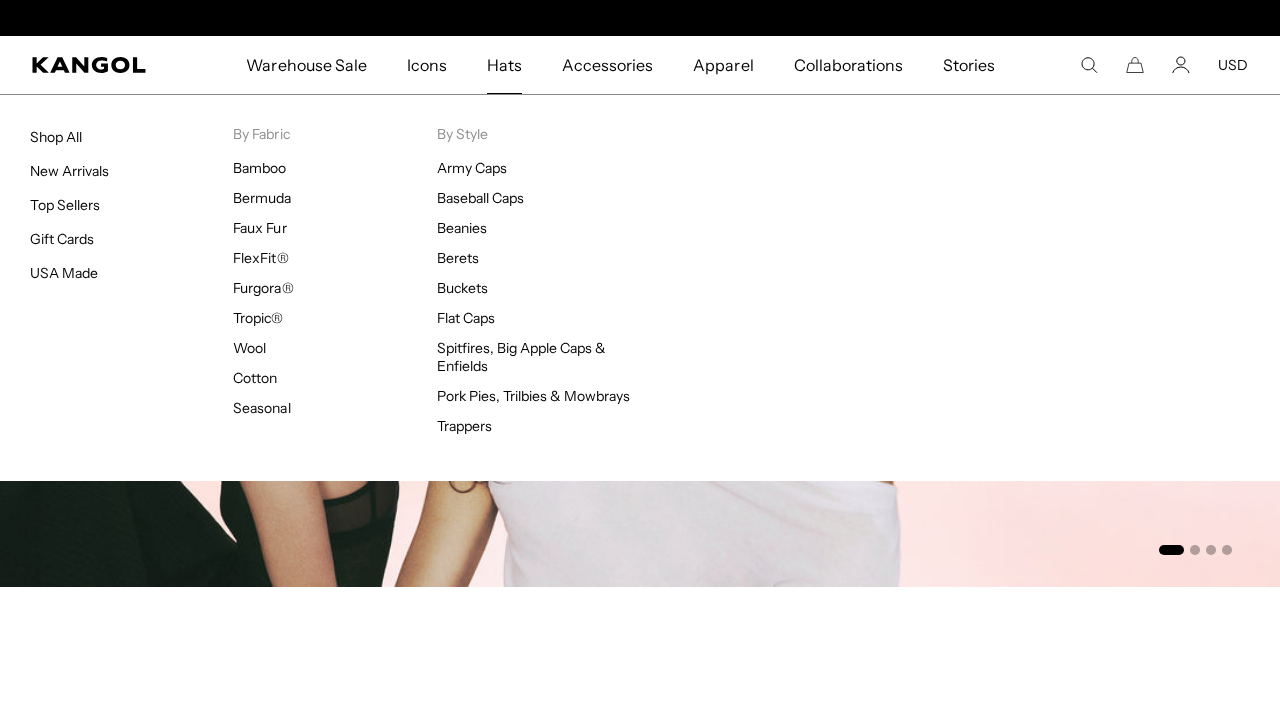 scroll, scrollTop: 0, scrollLeft: 412, axis: horizontal 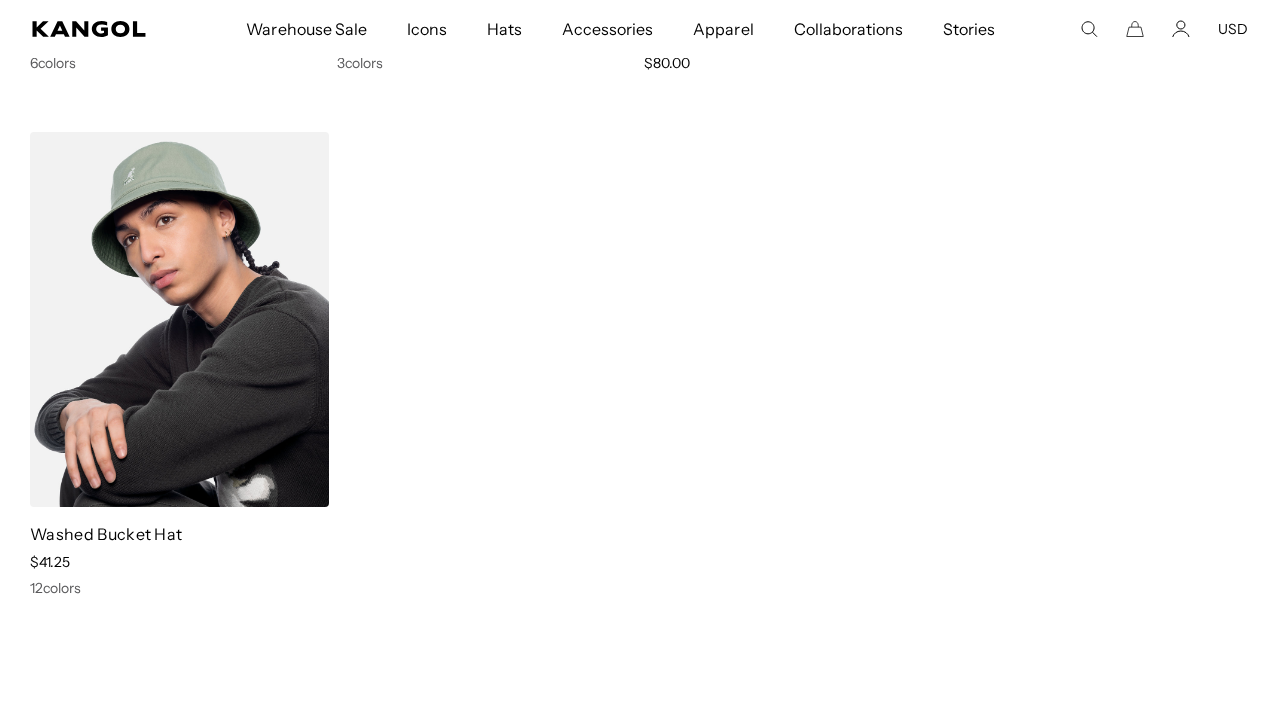click on "Washed Bucket Hat Sale Price $41.25 12  colors" at bounding box center (179, 364) 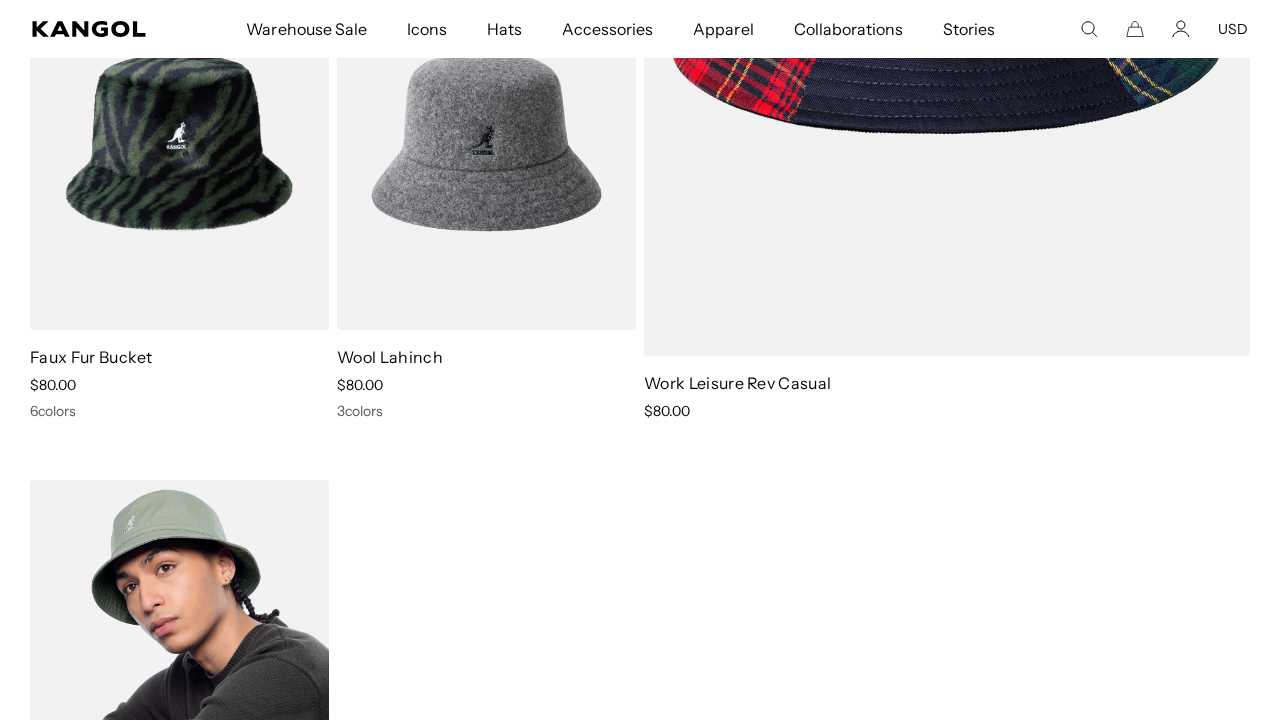 scroll, scrollTop: 8662, scrollLeft: 0, axis: vertical 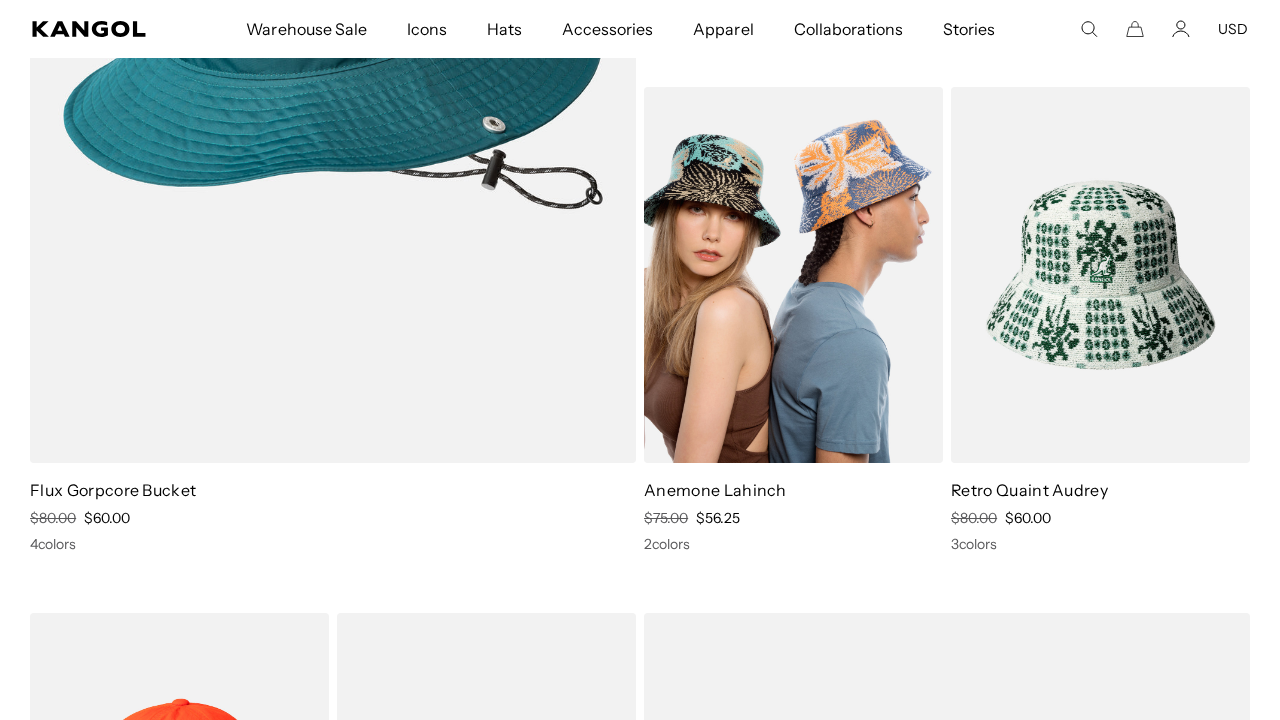 click at bounding box center [793, 274] 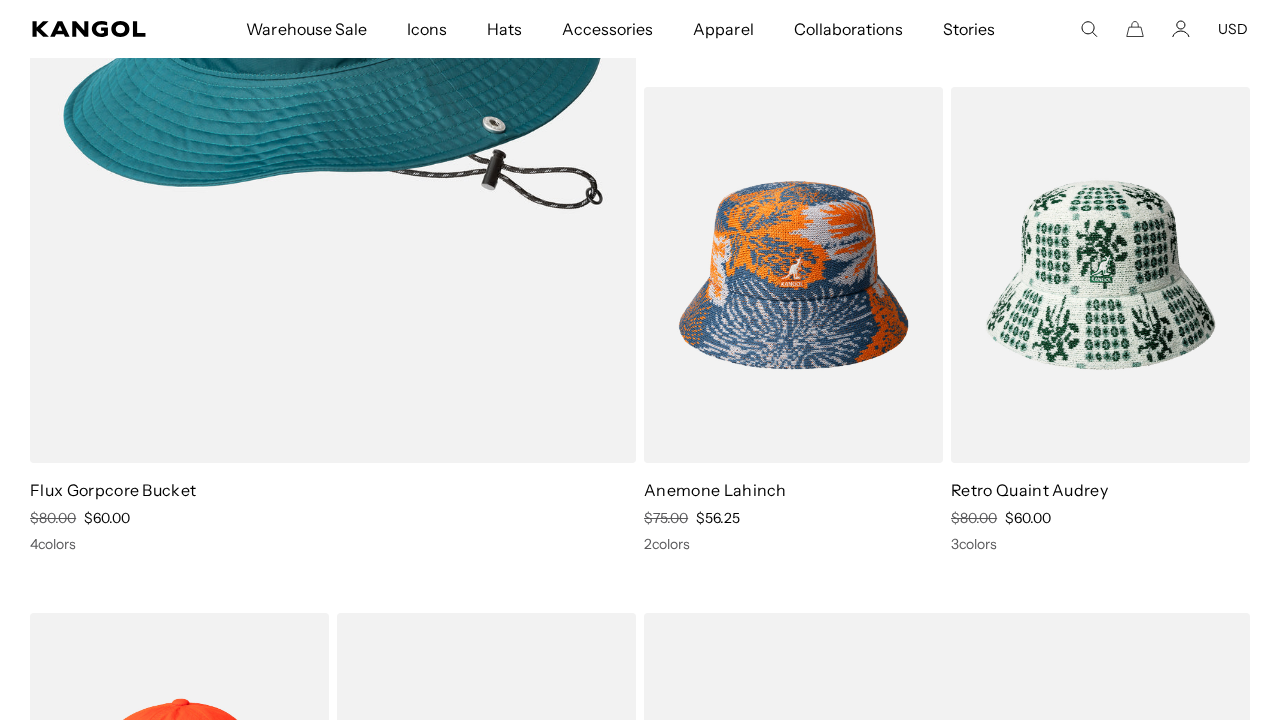 scroll, scrollTop: 0, scrollLeft: 0, axis: both 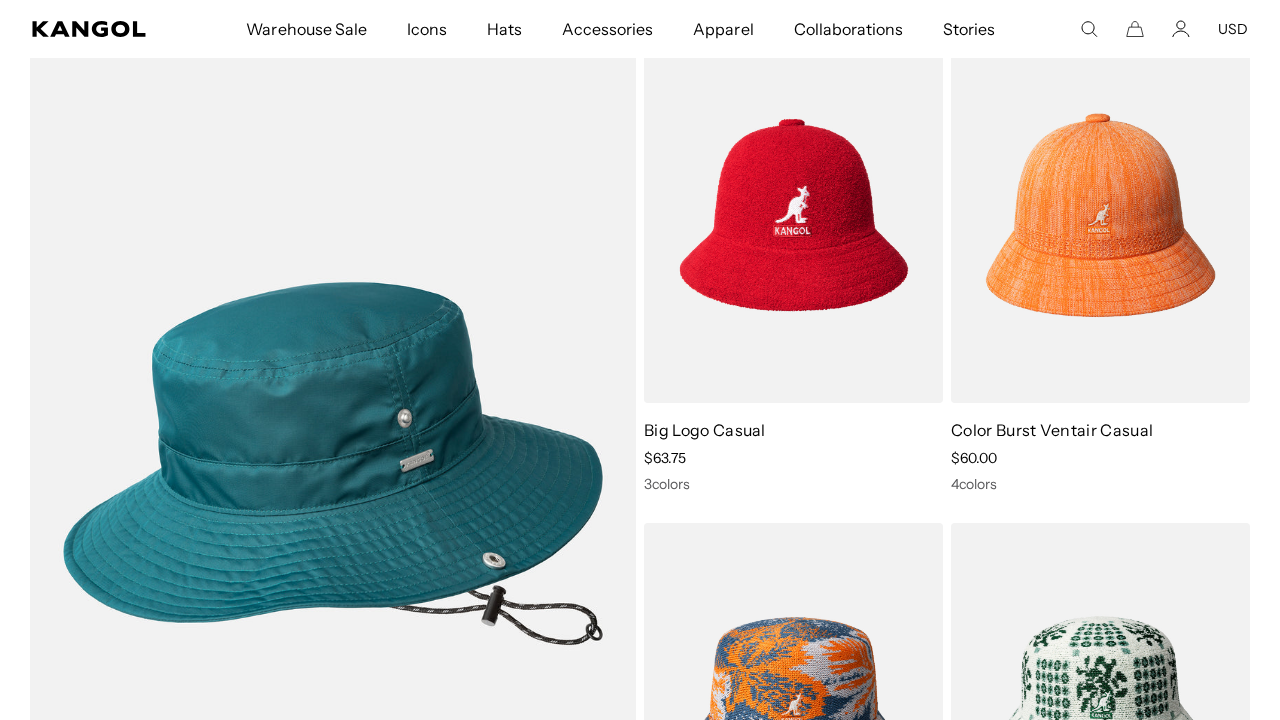 click on "Warehouse Sale
Warehouse Sale
Limited Time: Select Spring Styles on Sale
Sale Hats
Sale Accessories
Icons
Icons" at bounding box center (640, 29) 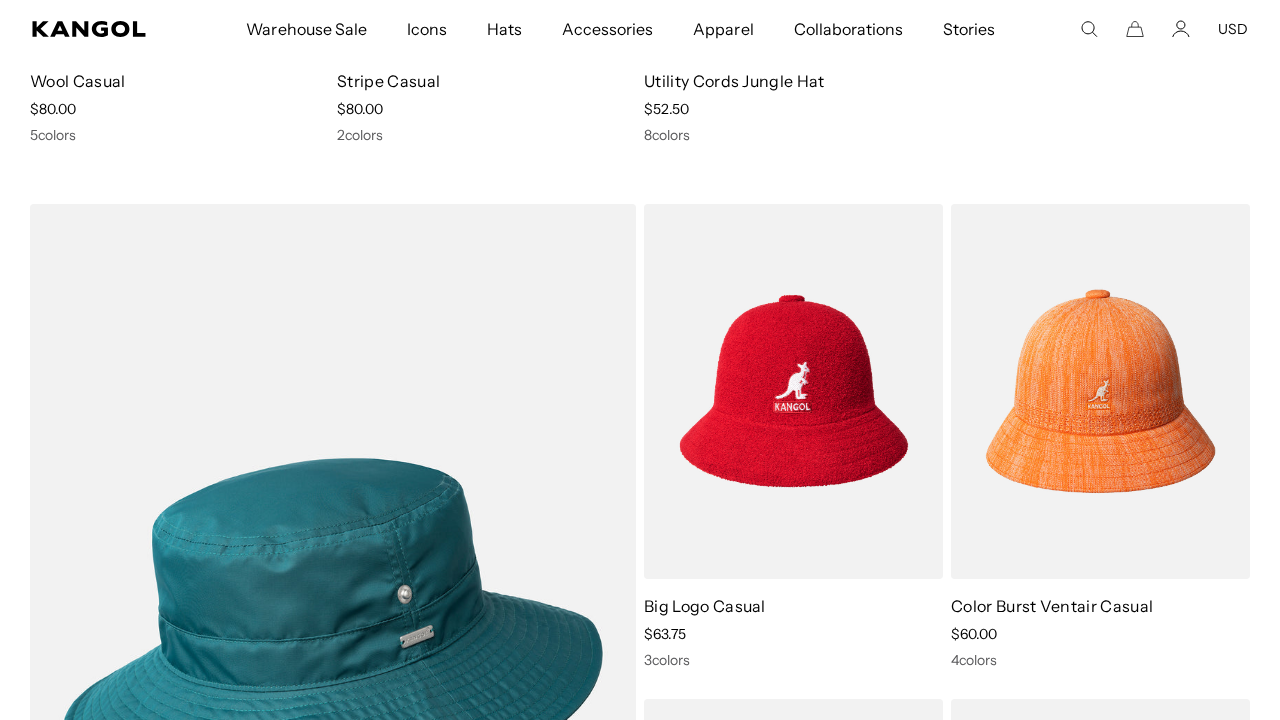 scroll, scrollTop: 4727, scrollLeft: 0, axis: vertical 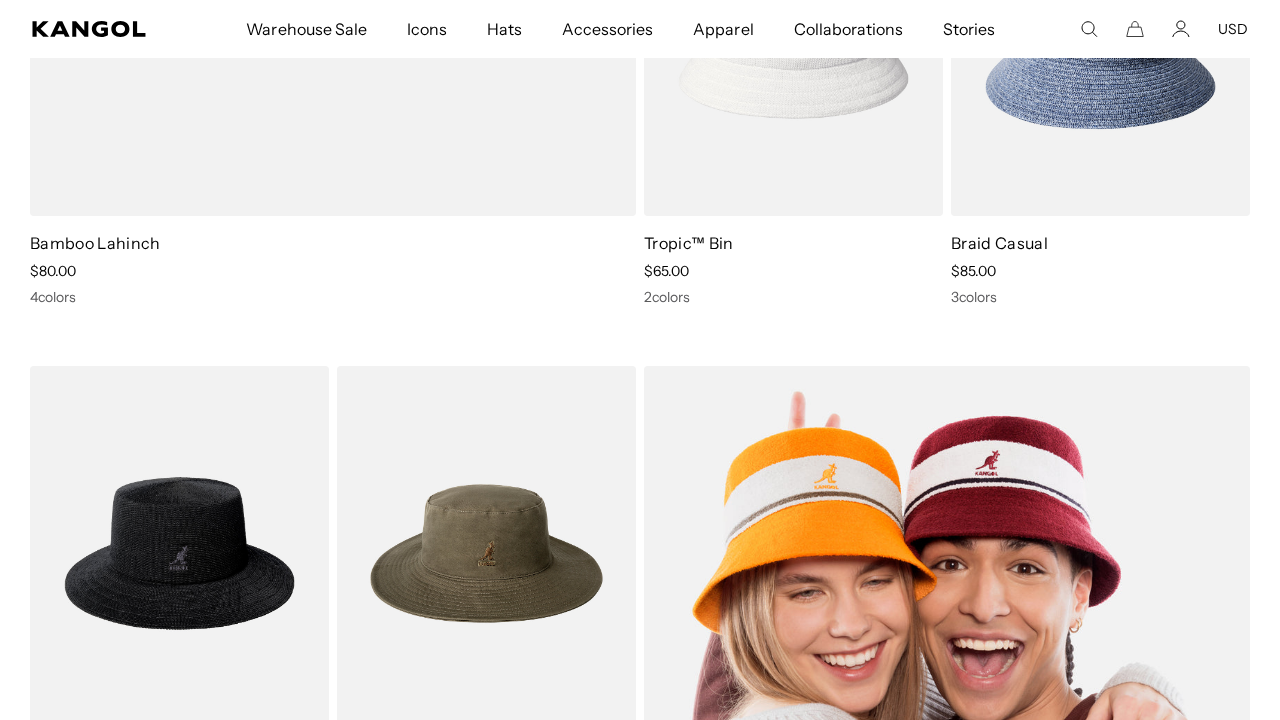 click at bounding box center (947, 801) 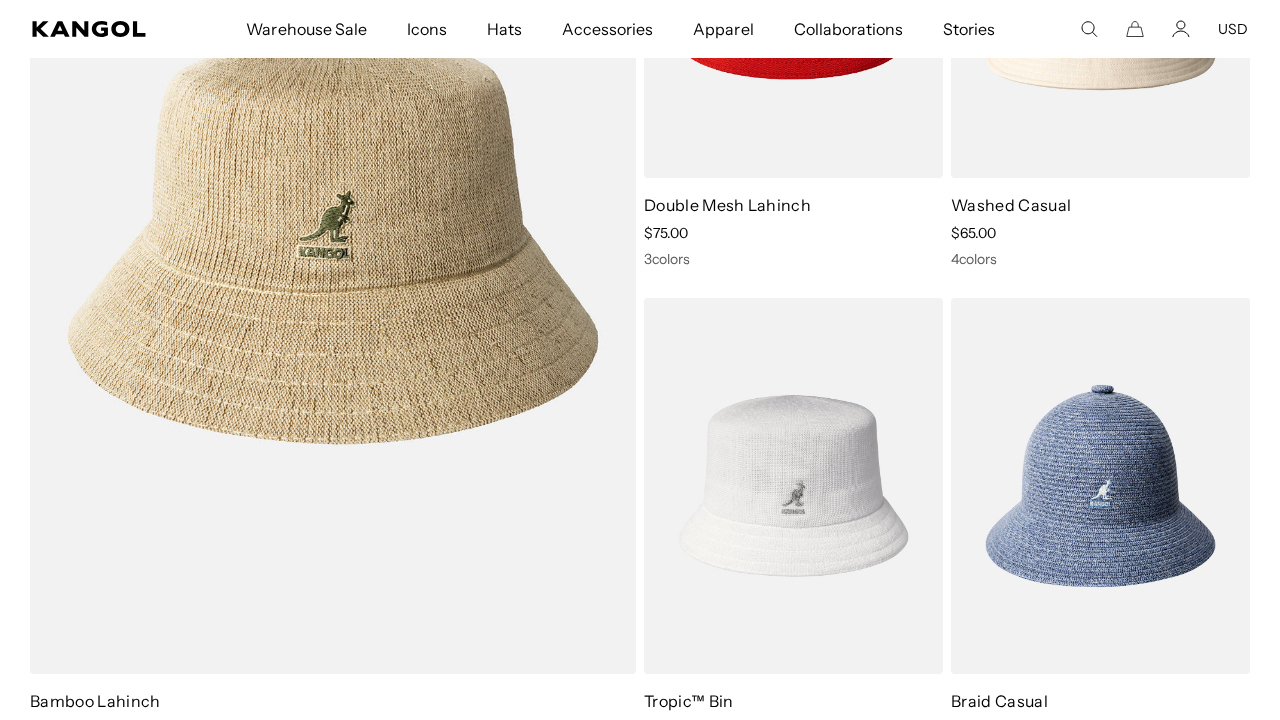 scroll, scrollTop: 1423, scrollLeft: 0, axis: vertical 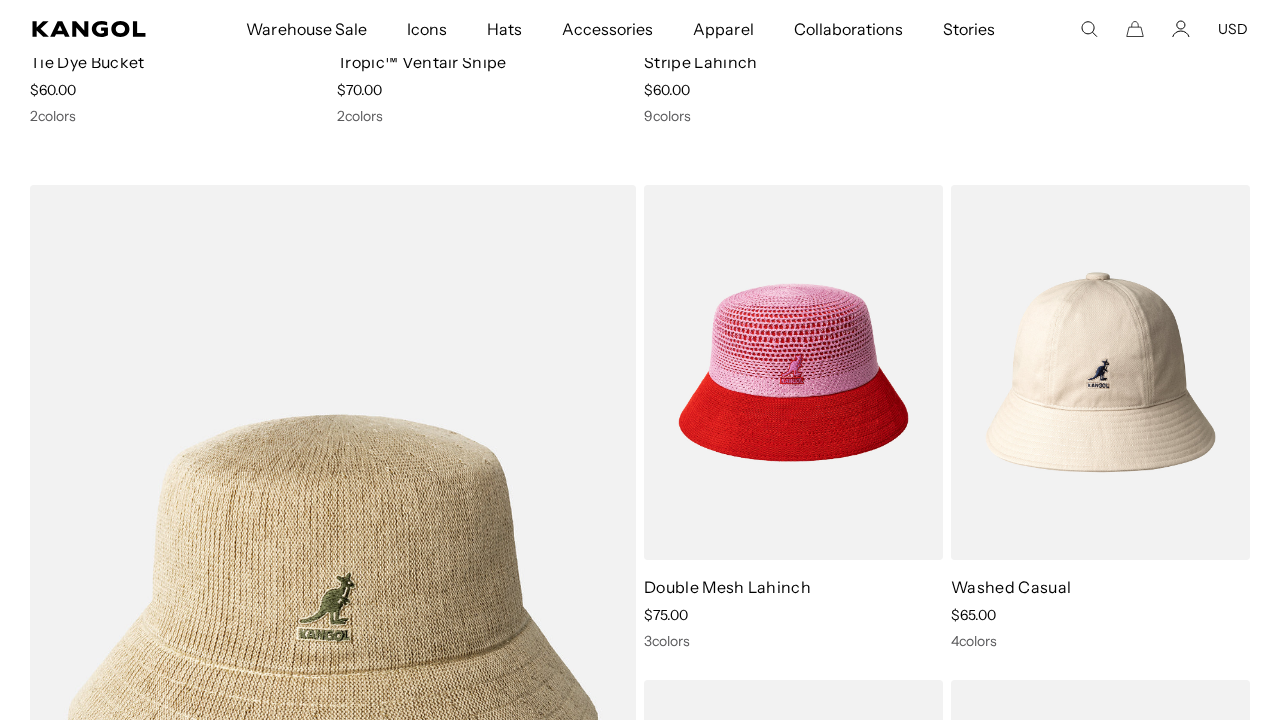 click at bounding box center [0, 0] 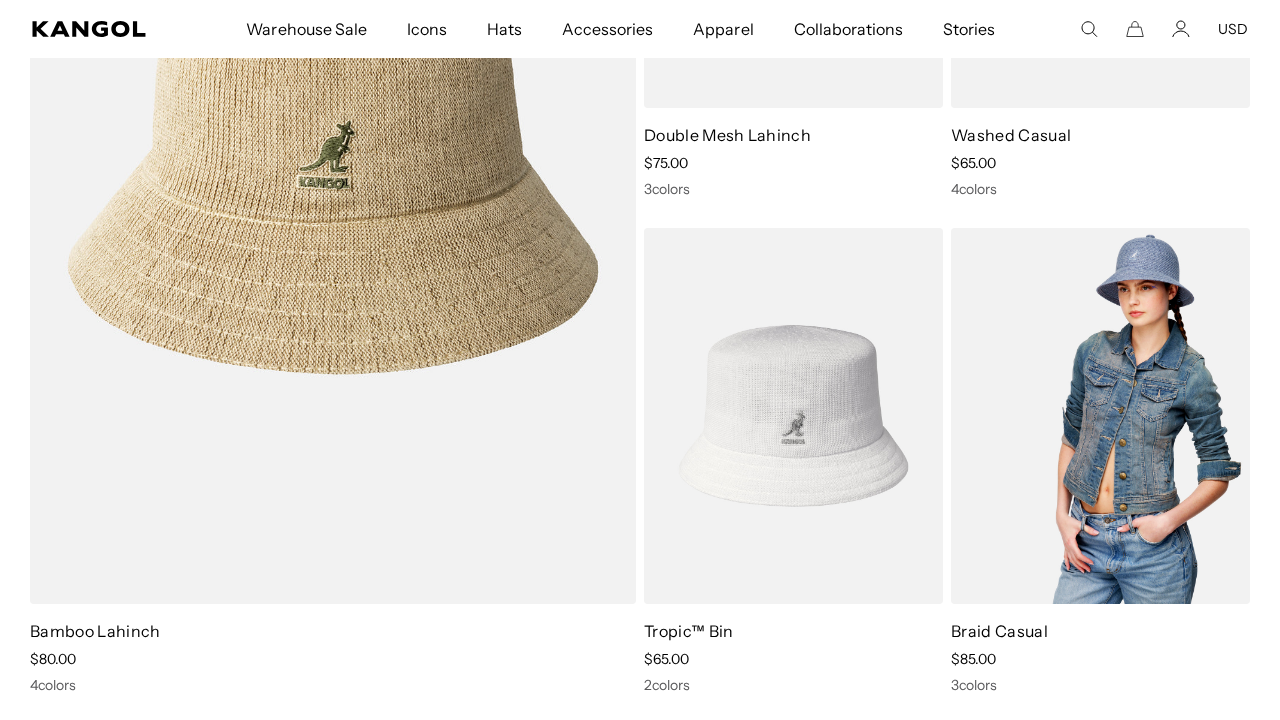 scroll, scrollTop: 1506, scrollLeft: 0, axis: vertical 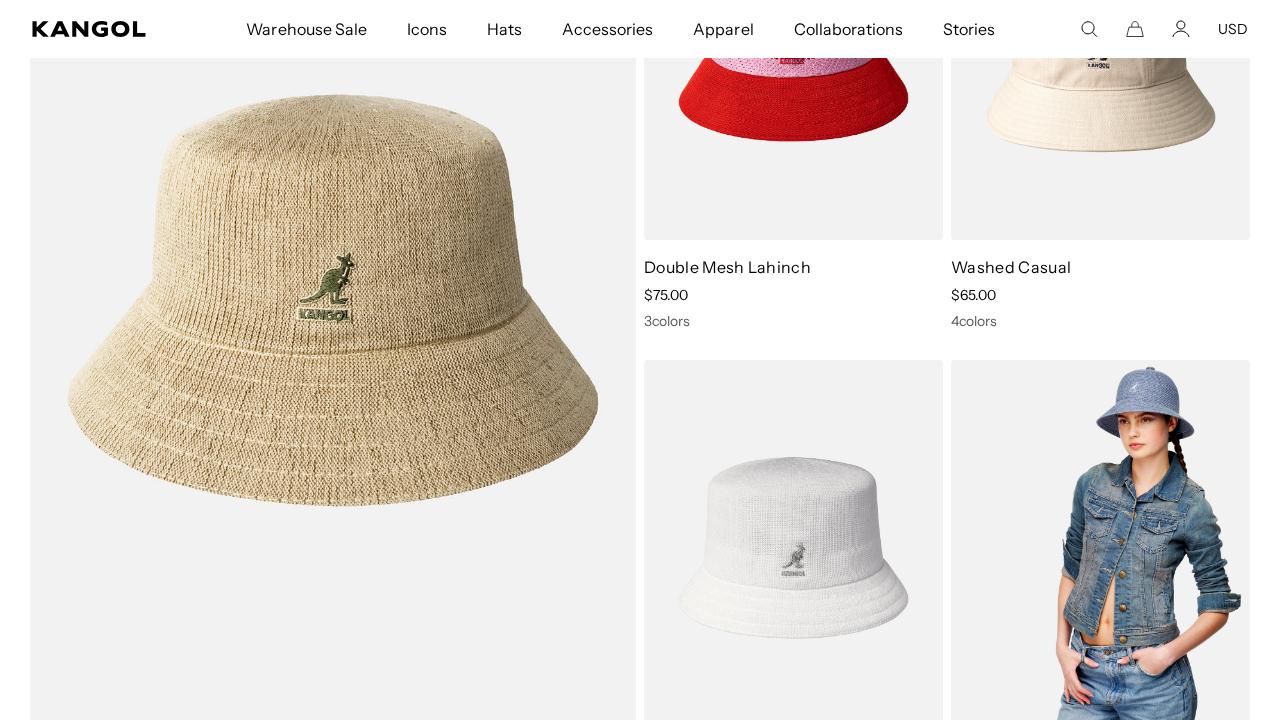 click at bounding box center (1100, 547) 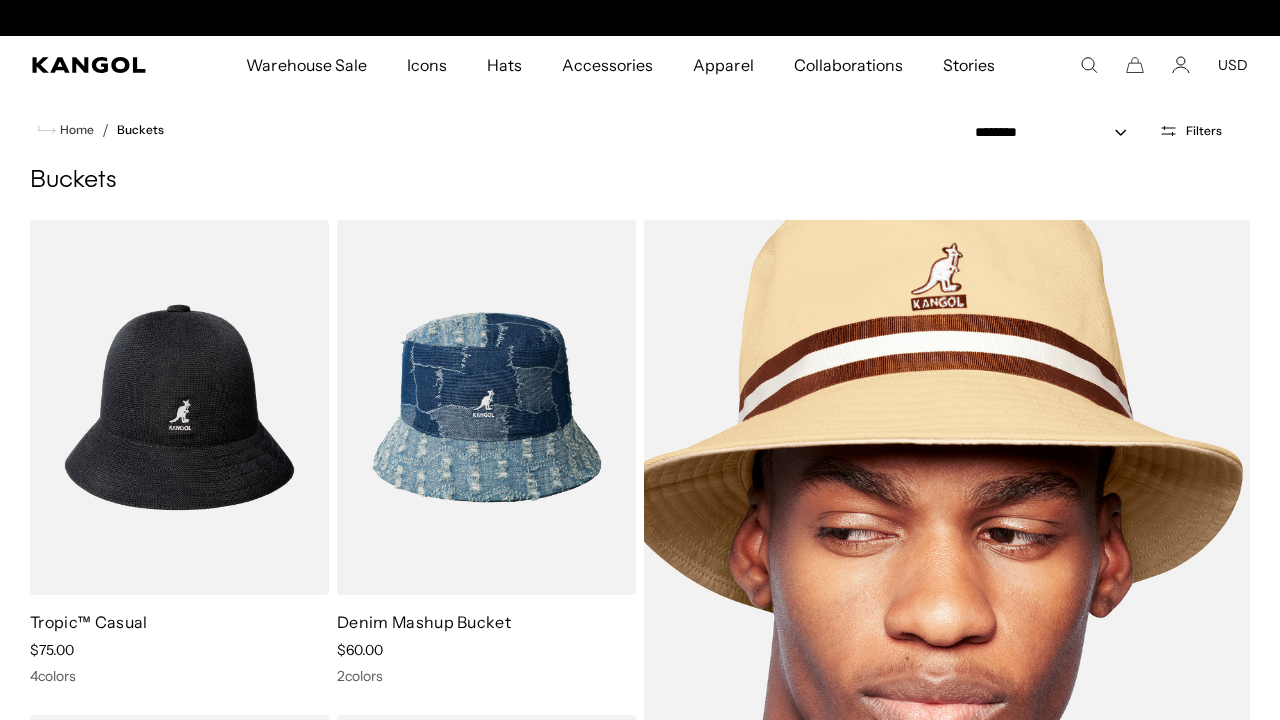 scroll, scrollTop: 0, scrollLeft: 0, axis: both 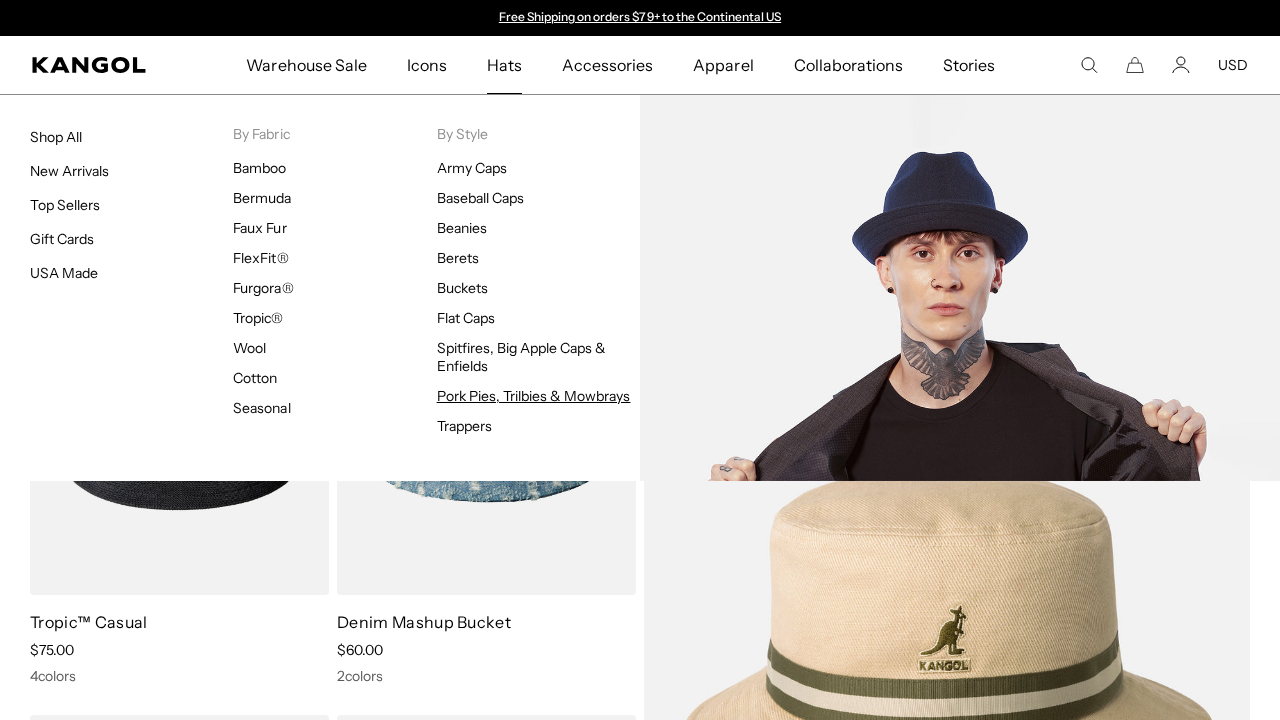 click on "Pork Pies, Trilbies & Mowbrays" at bounding box center (534, 396) 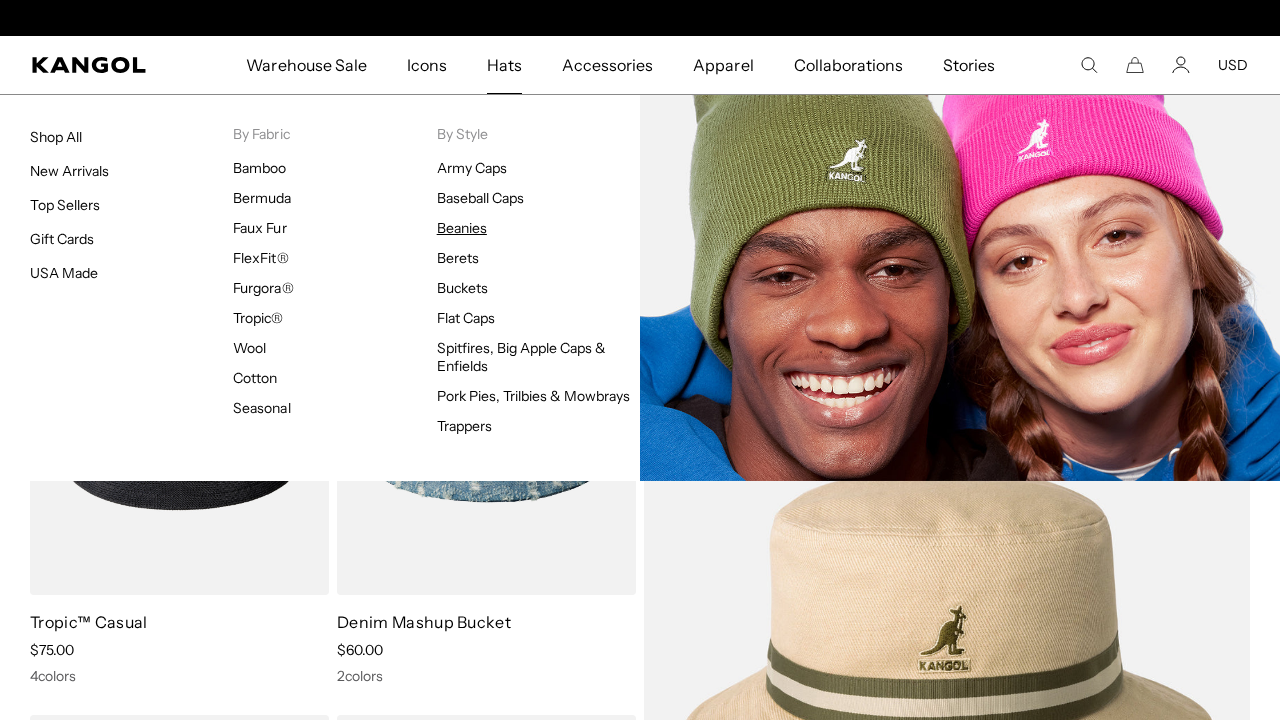 scroll, scrollTop: 0, scrollLeft: 412, axis: horizontal 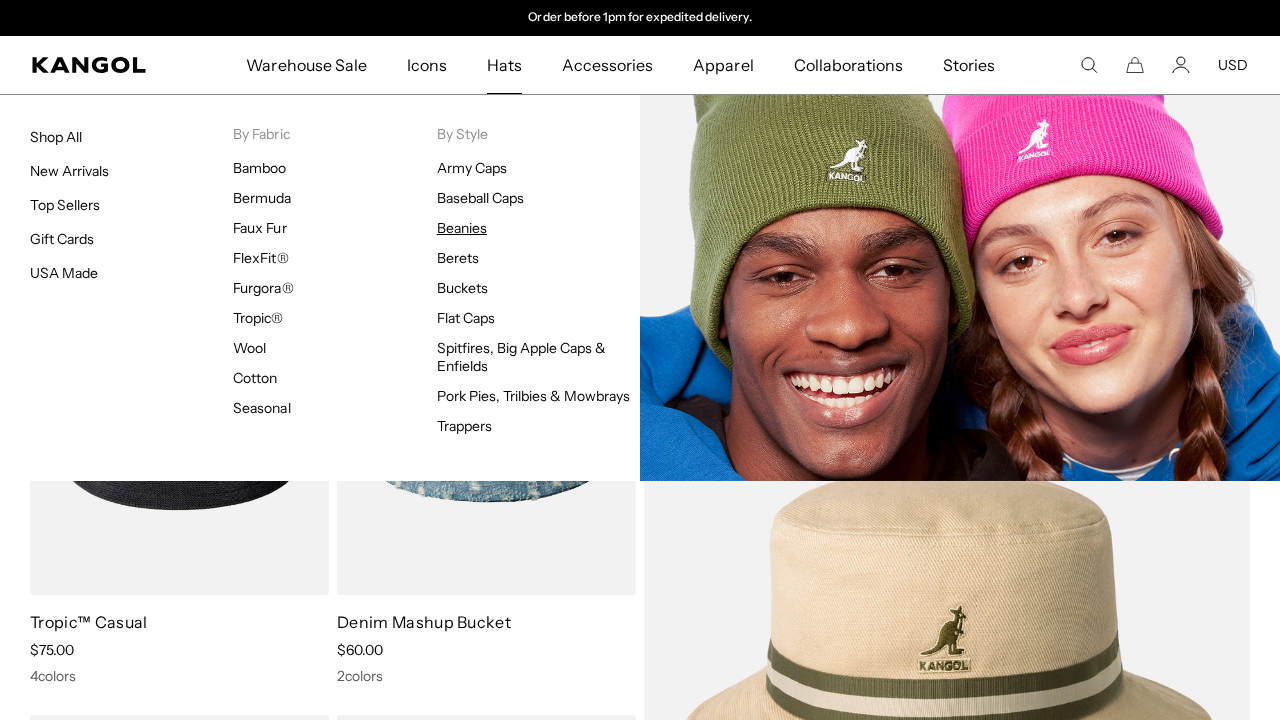click on "Beanies" at bounding box center (462, 228) 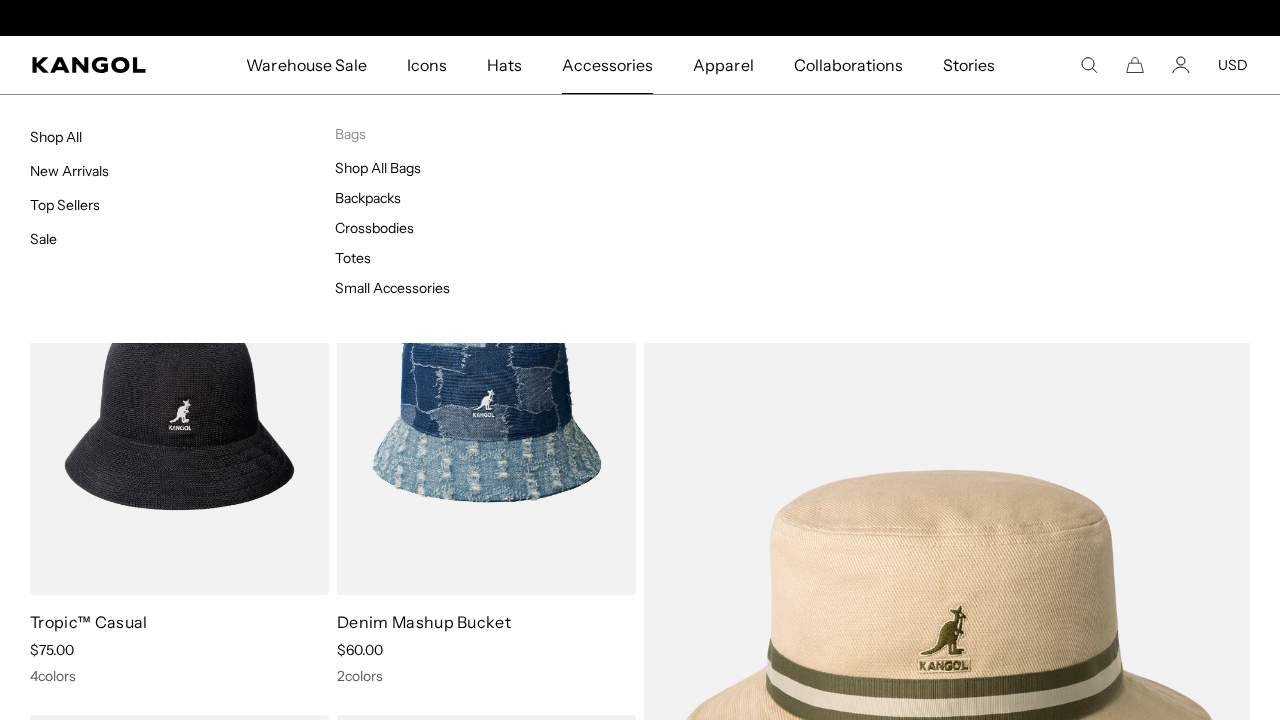 scroll, scrollTop: 0, scrollLeft: 412, axis: horizontal 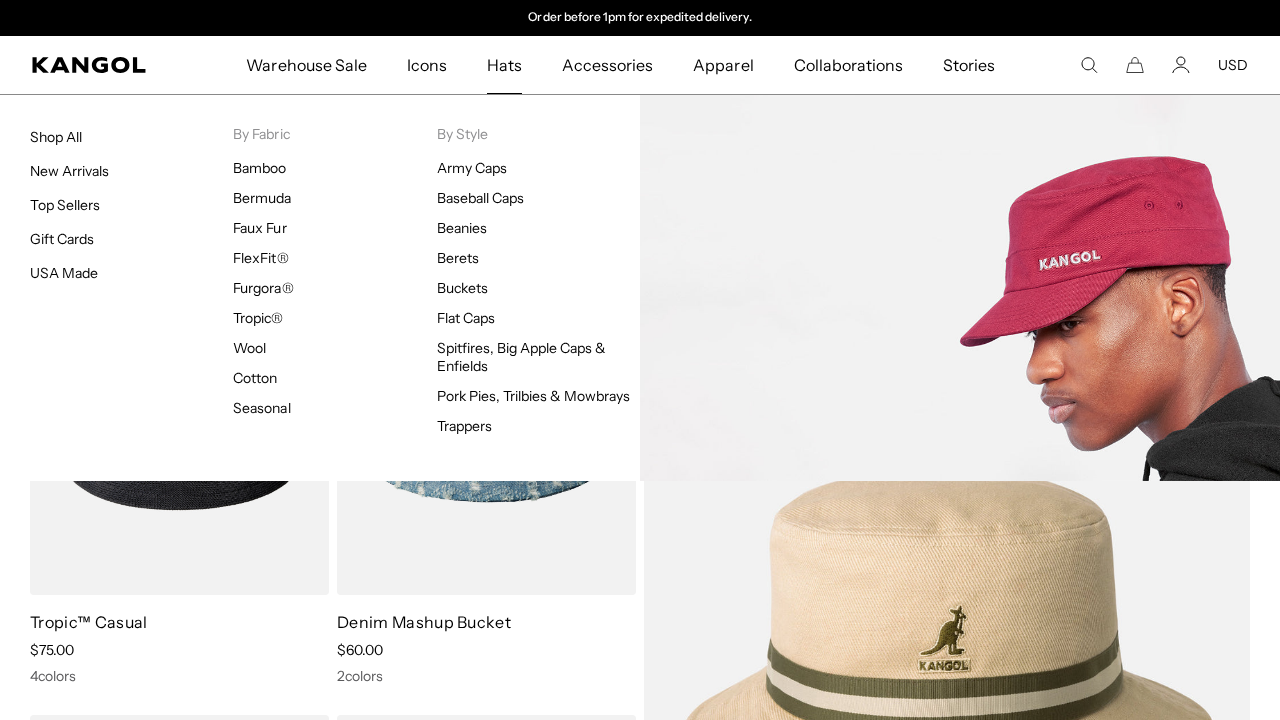 click on "Hats" at bounding box center [504, 65] 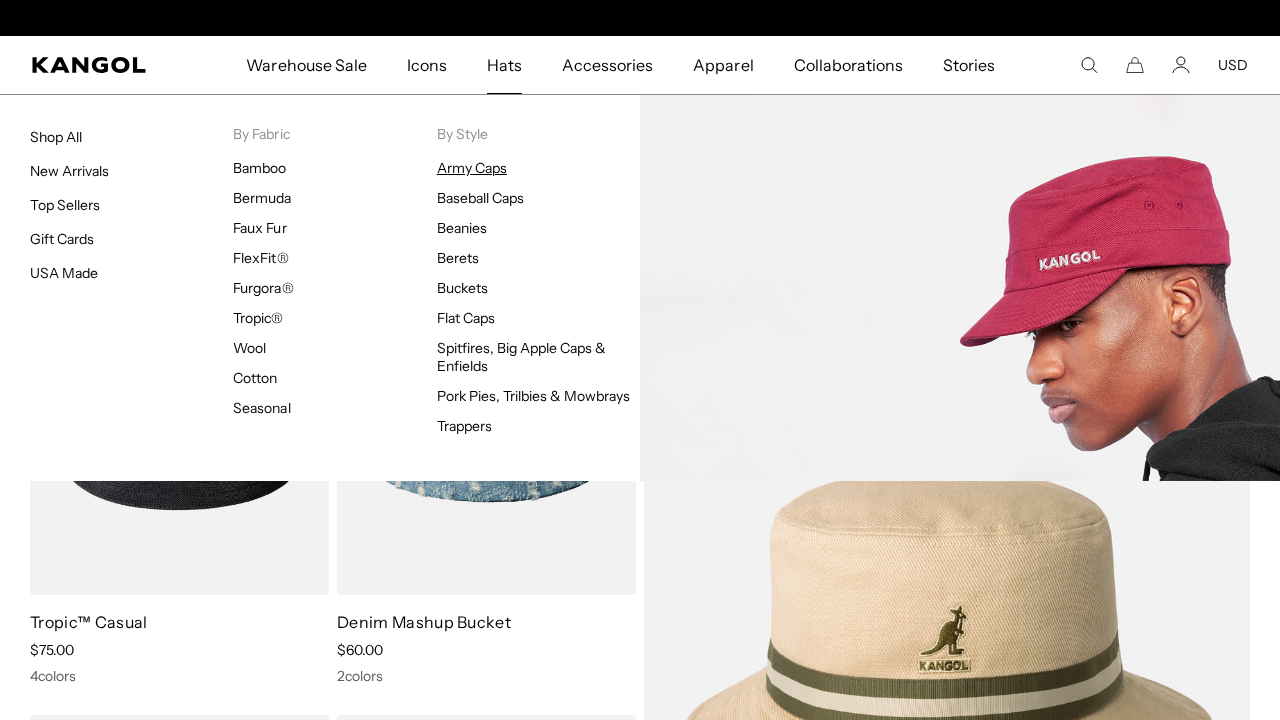 scroll, scrollTop: 0, scrollLeft: 412, axis: horizontal 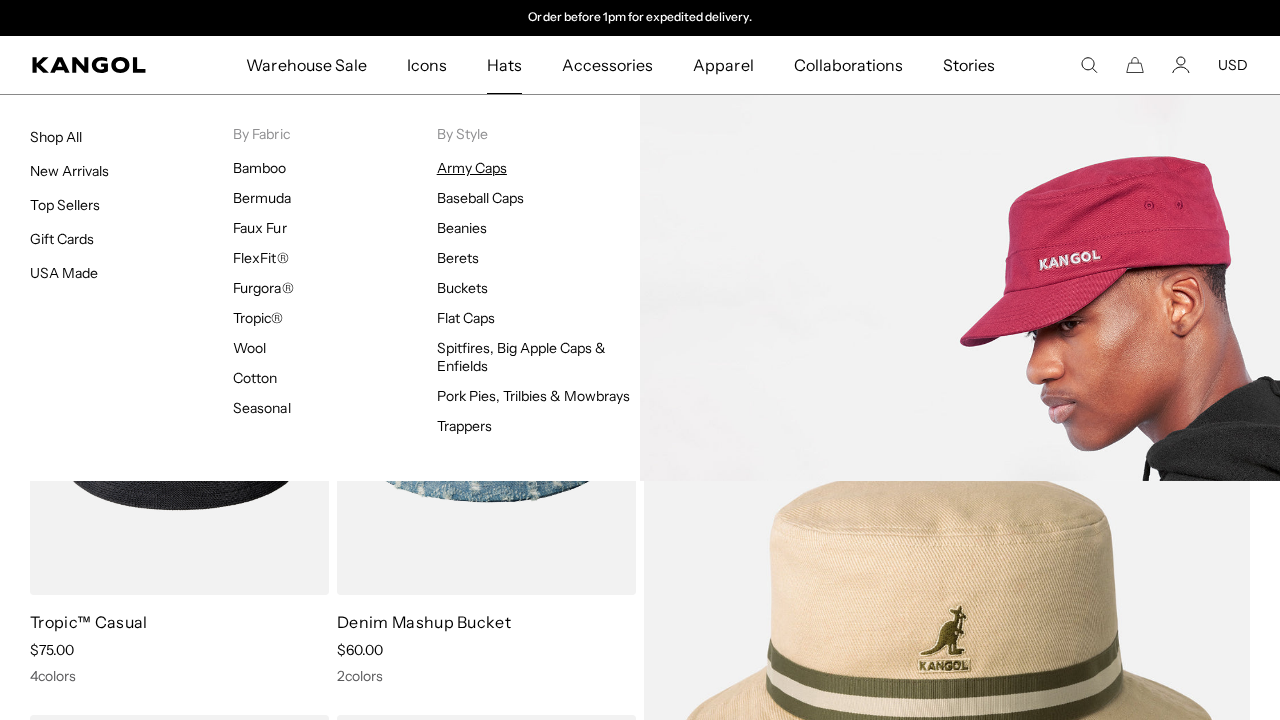 click on "Army Caps" at bounding box center (472, 168) 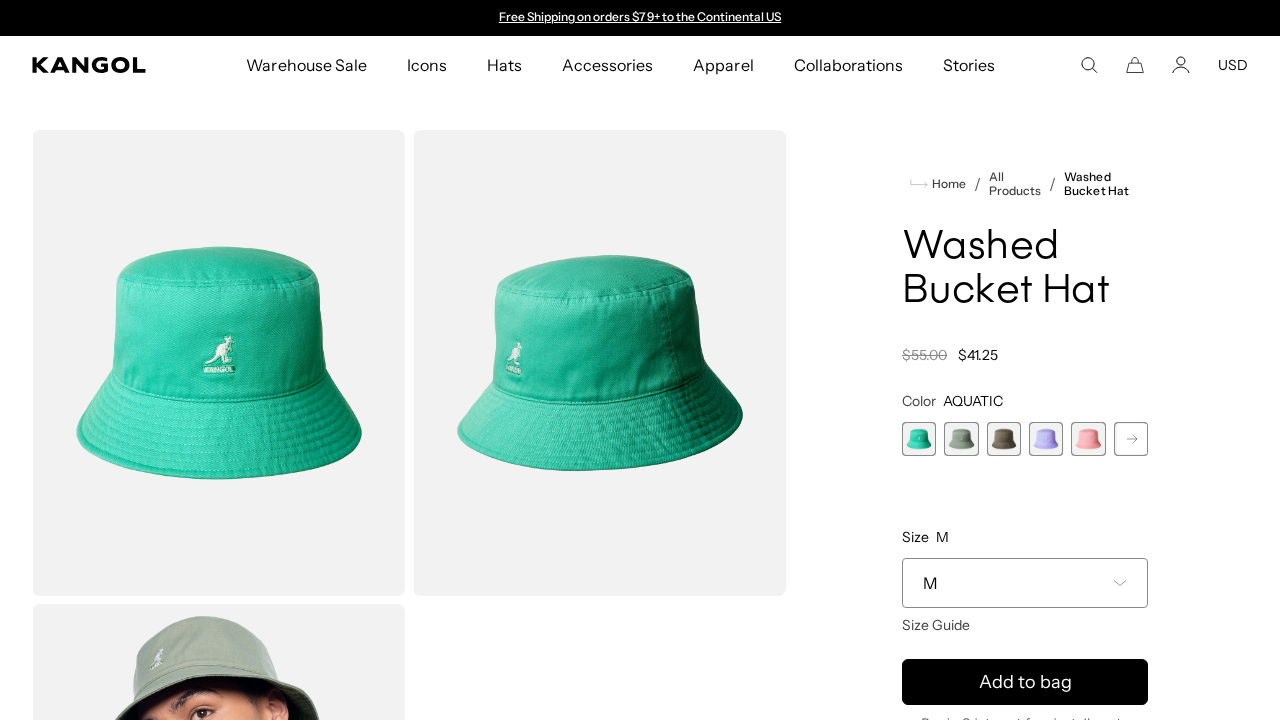 scroll, scrollTop: 0, scrollLeft: 0, axis: both 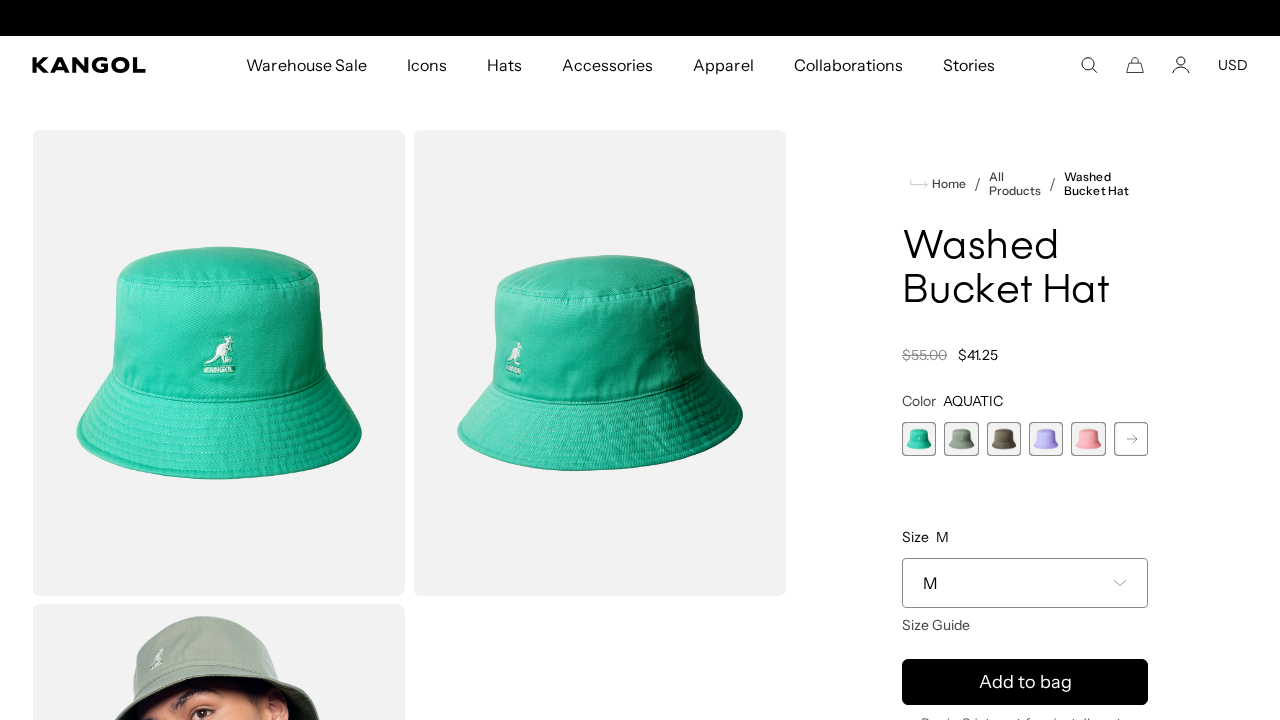 click at bounding box center [961, 439] 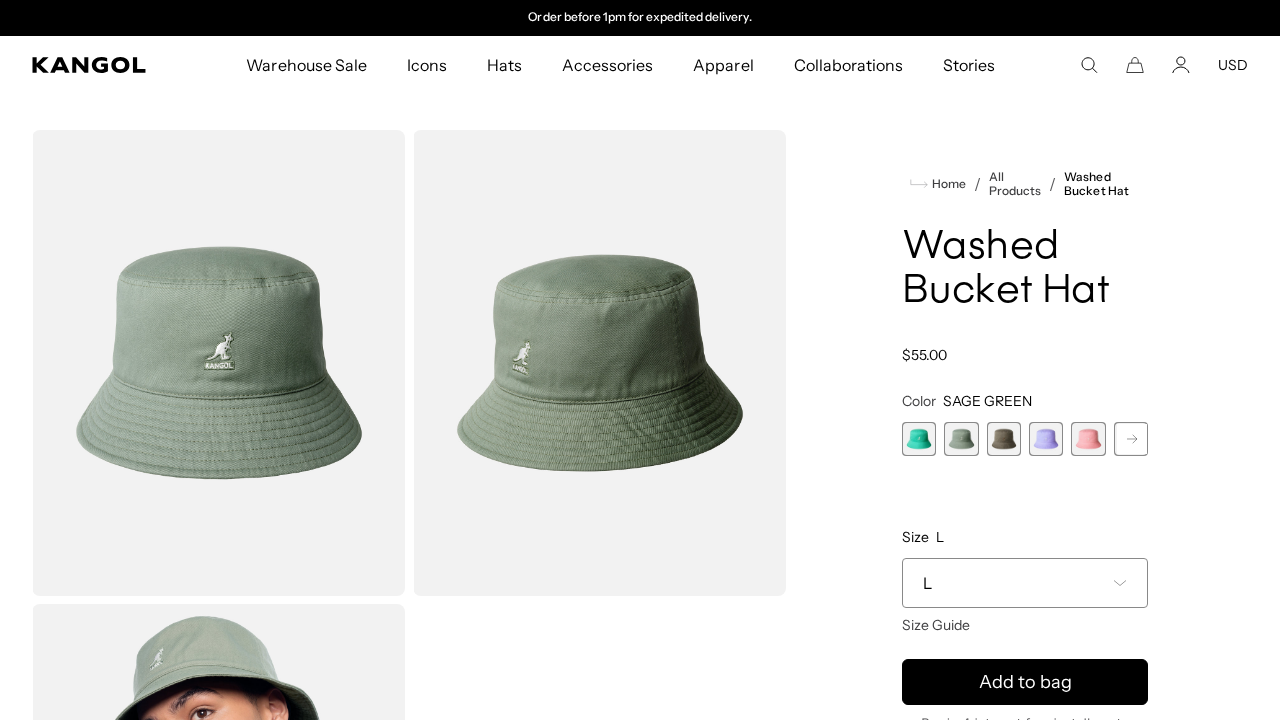 click at bounding box center [1004, 439] 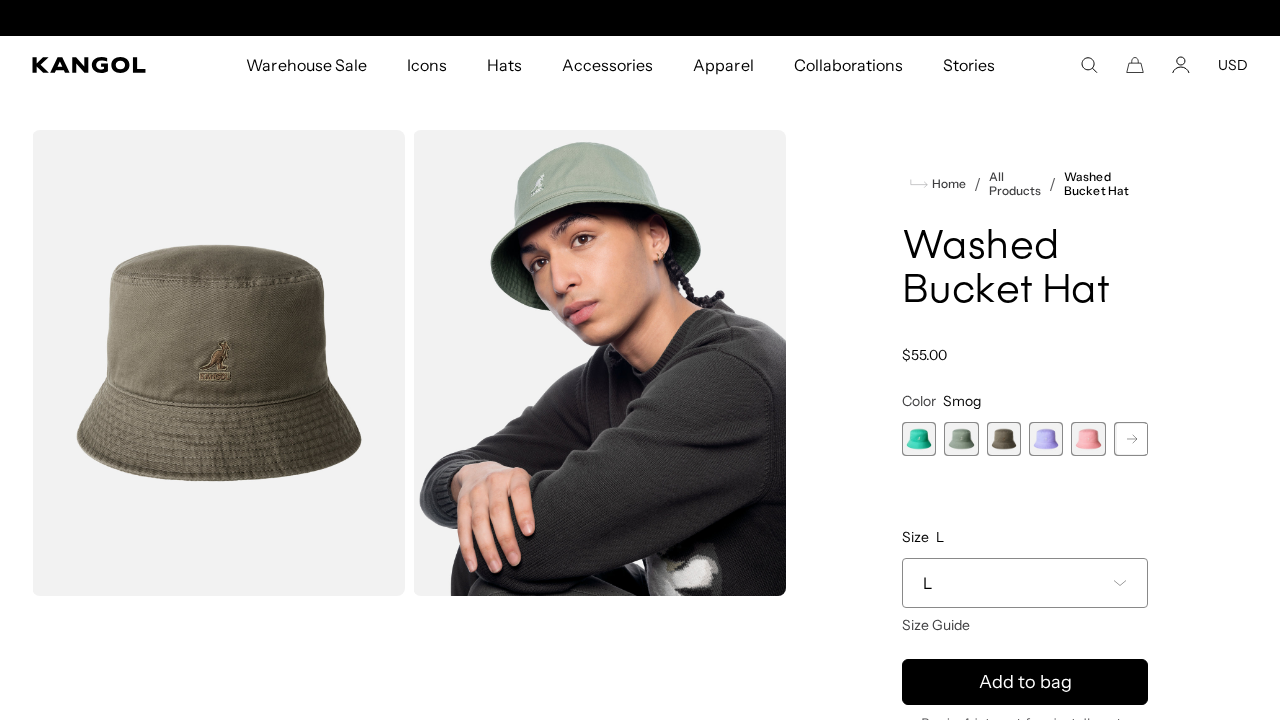 scroll, scrollTop: 0, scrollLeft: 0, axis: both 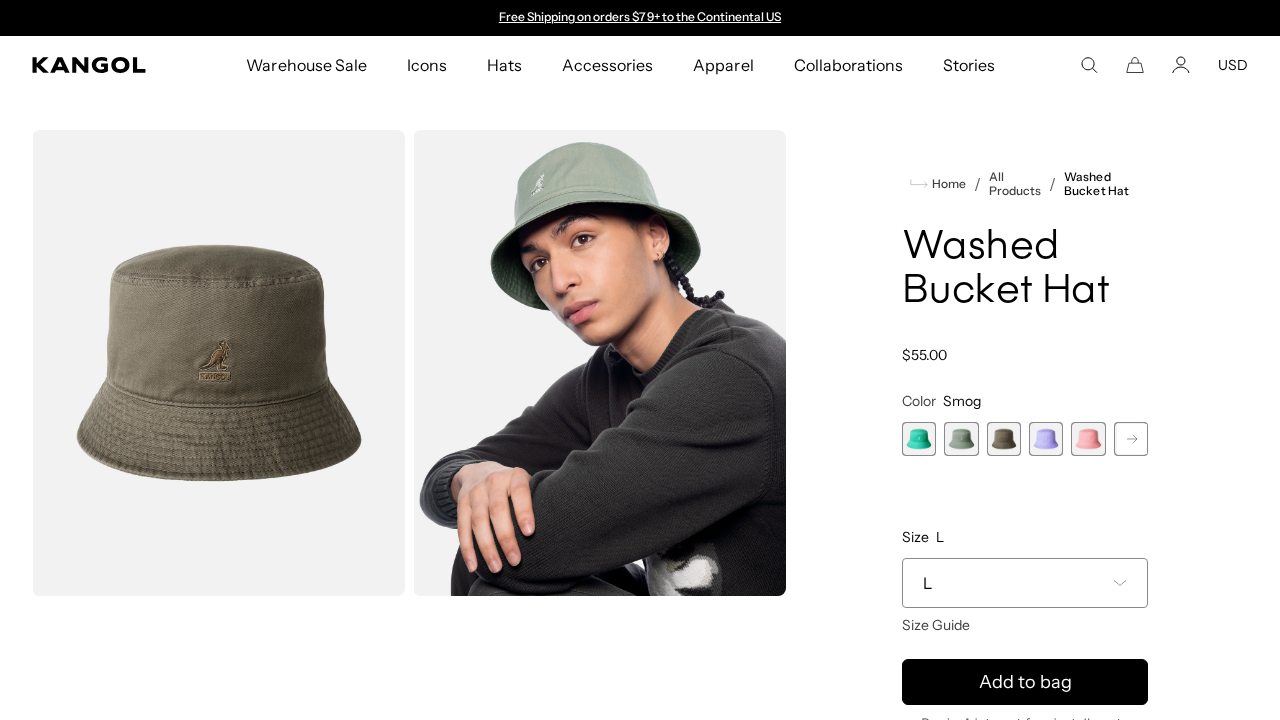 click at bounding box center (1046, 439) 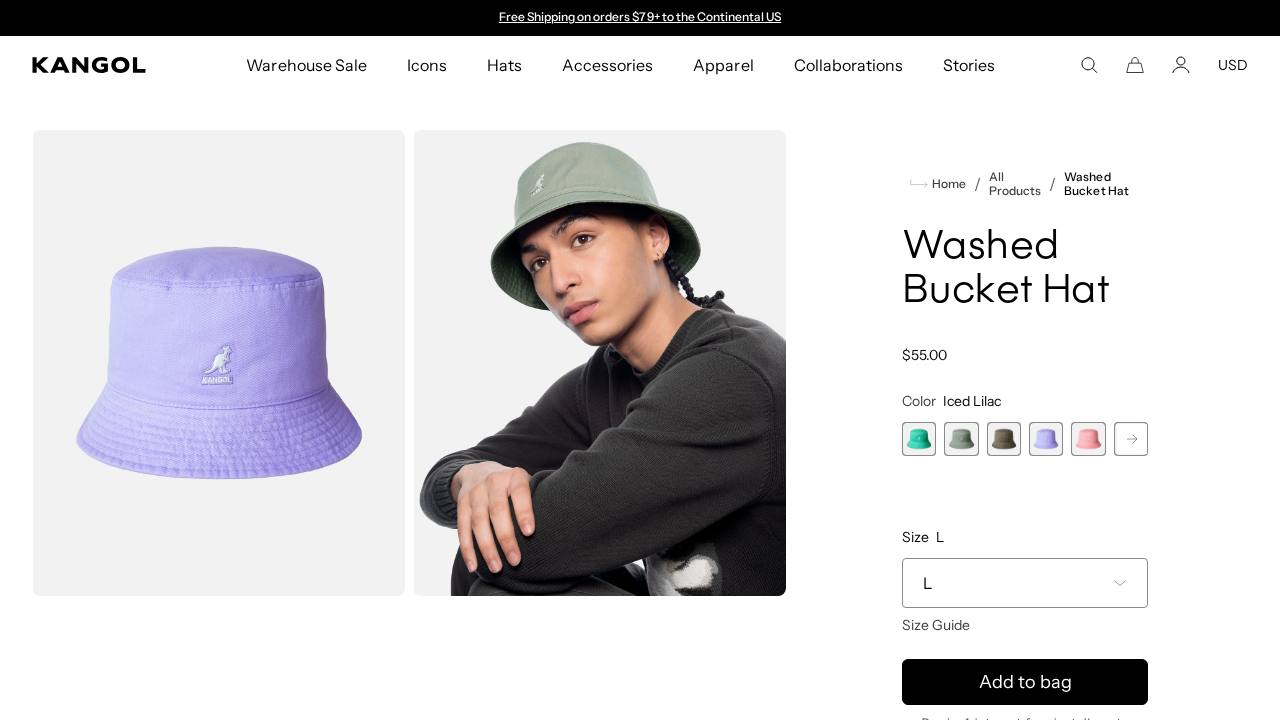 click at bounding box center [1088, 439] 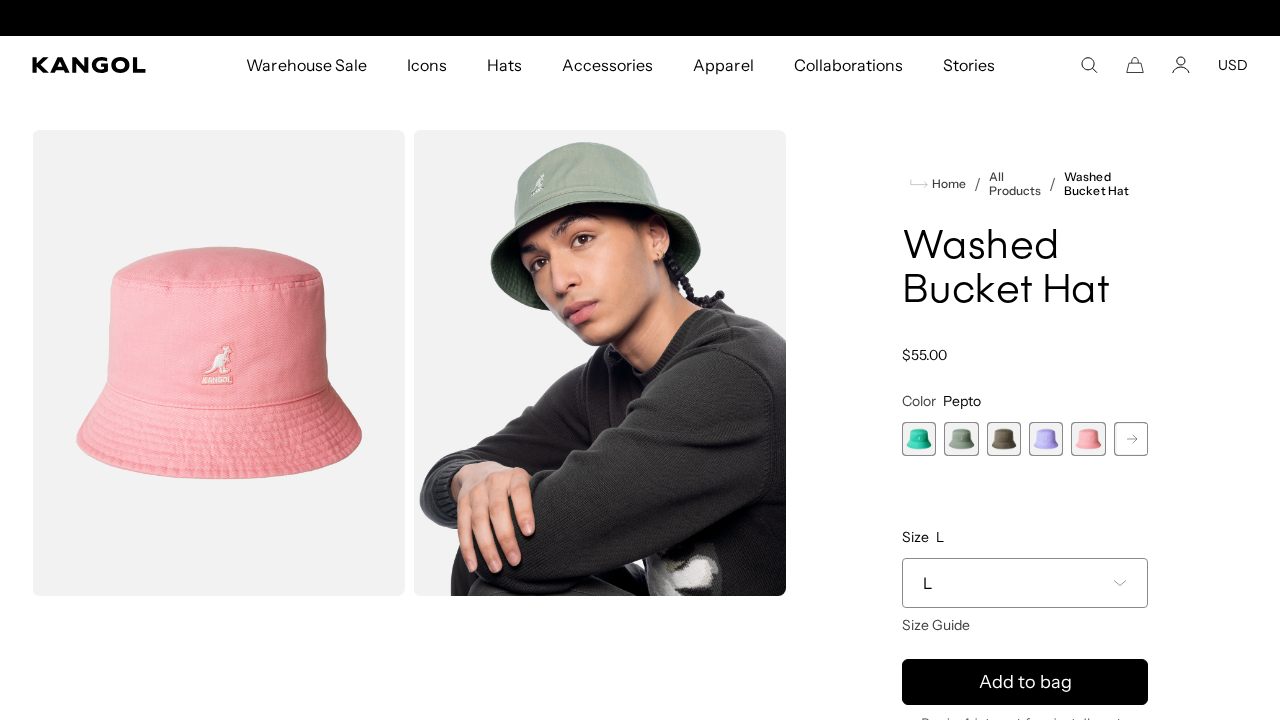 scroll, scrollTop: 0, scrollLeft: 412, axis: horizontal 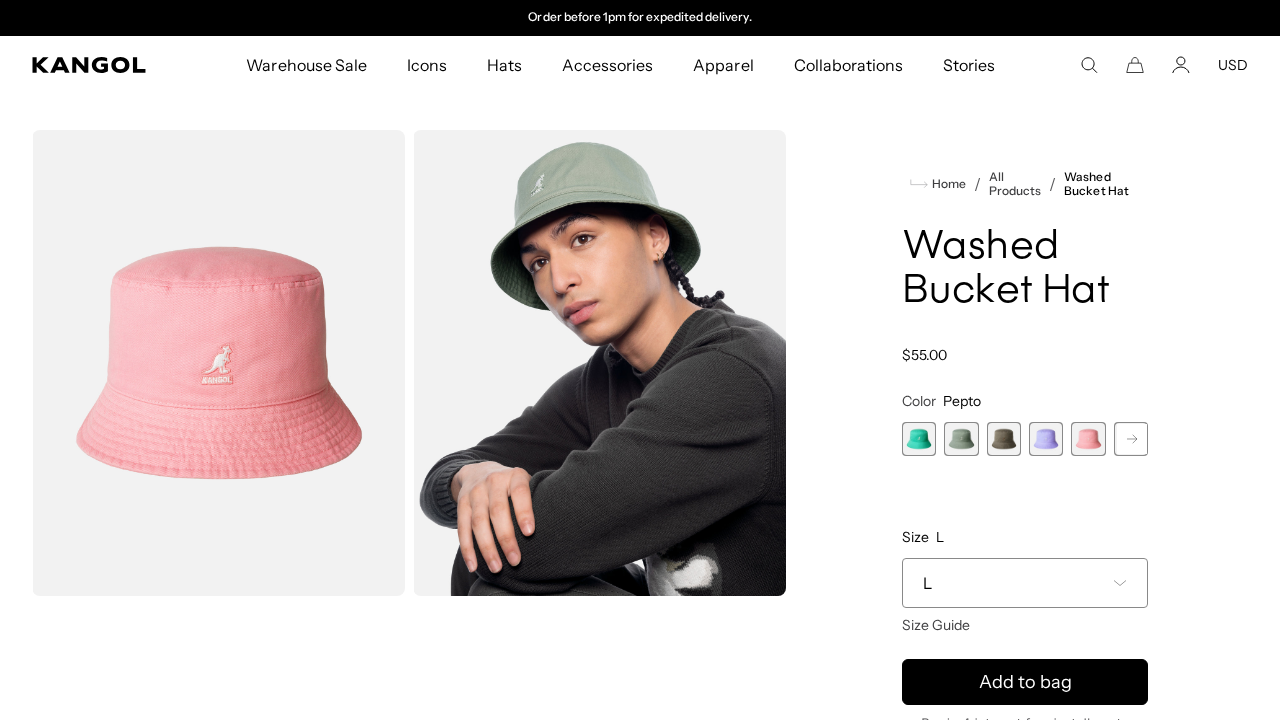 click 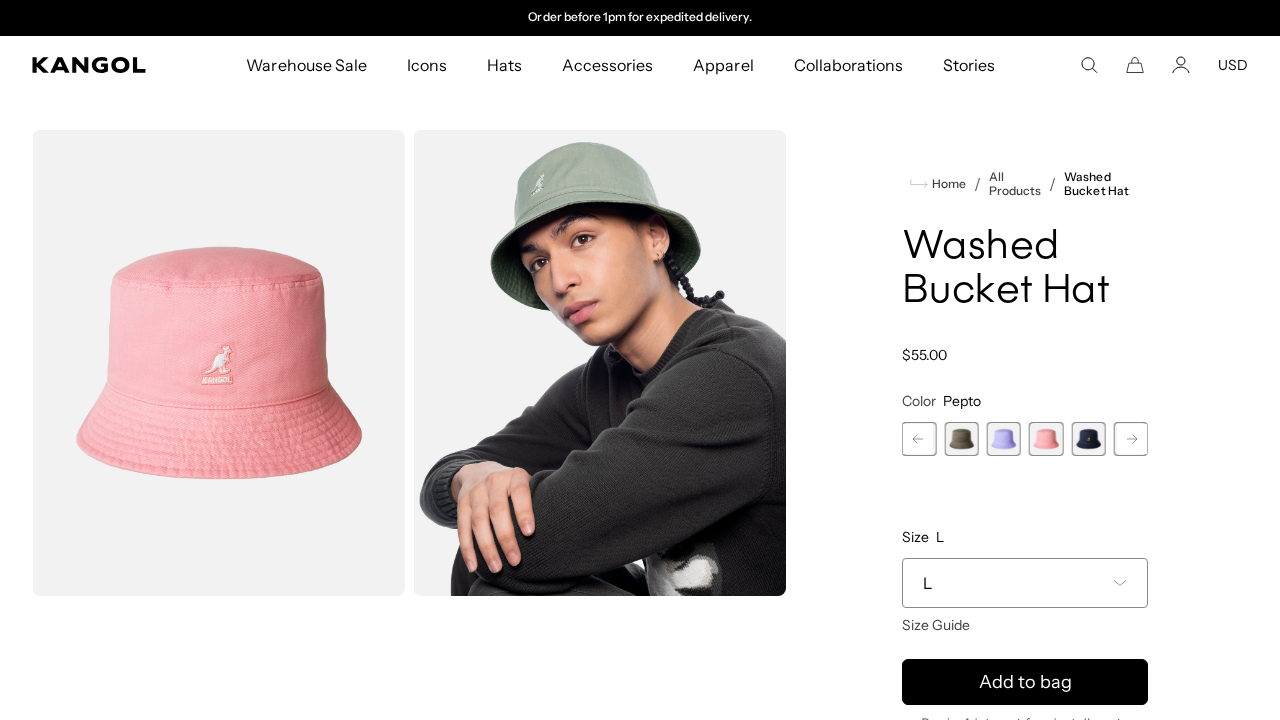 click at bounding box center [1088, 439] 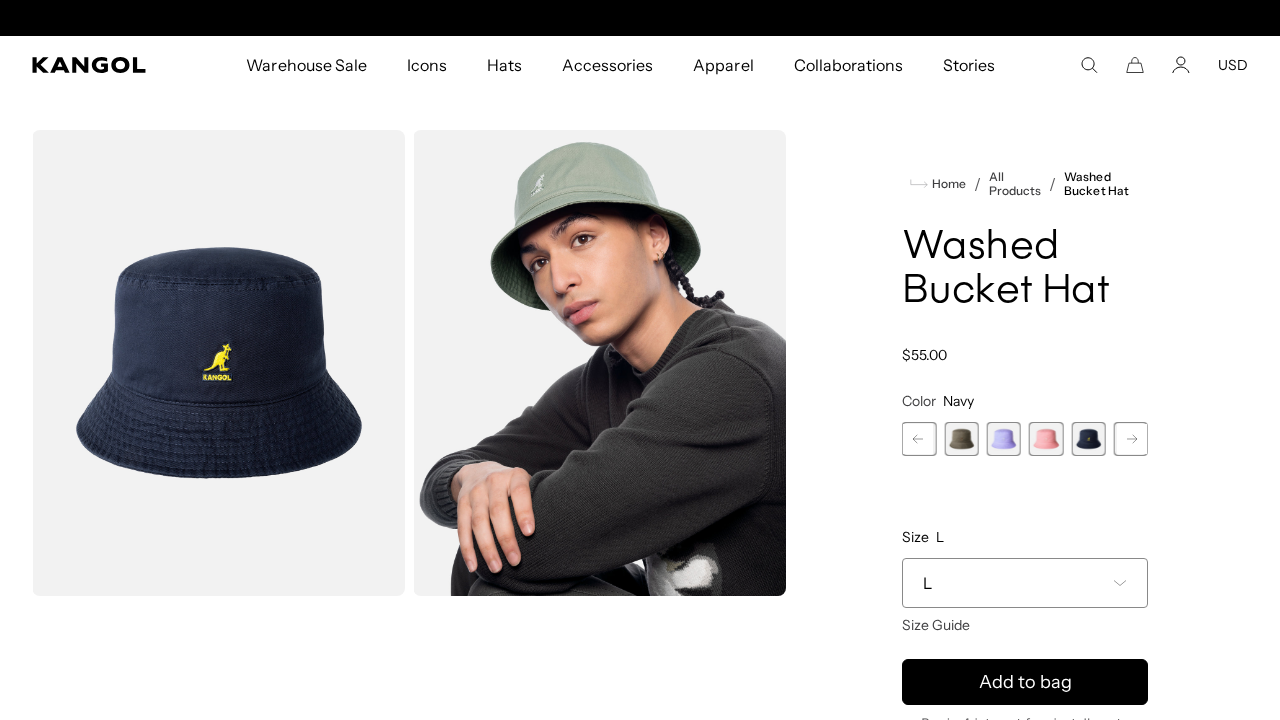 scroll, scrollTop: 0, scrollLeft: 0, axis: both 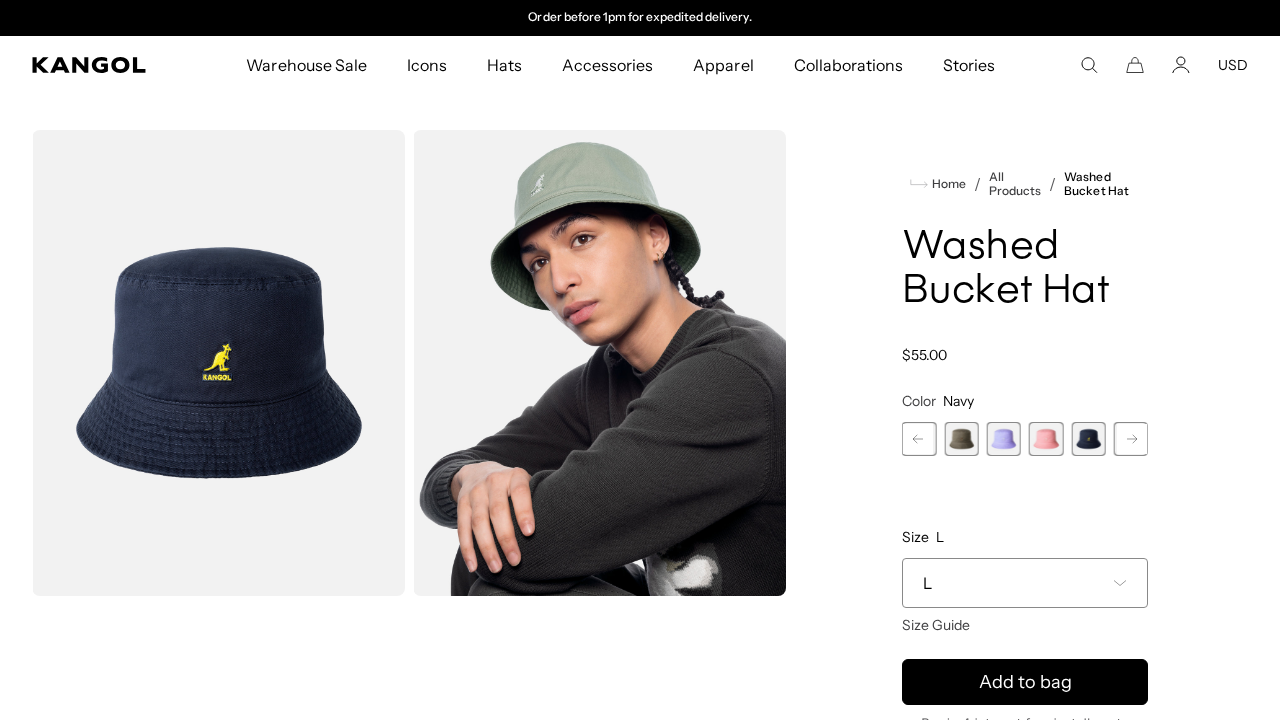 click 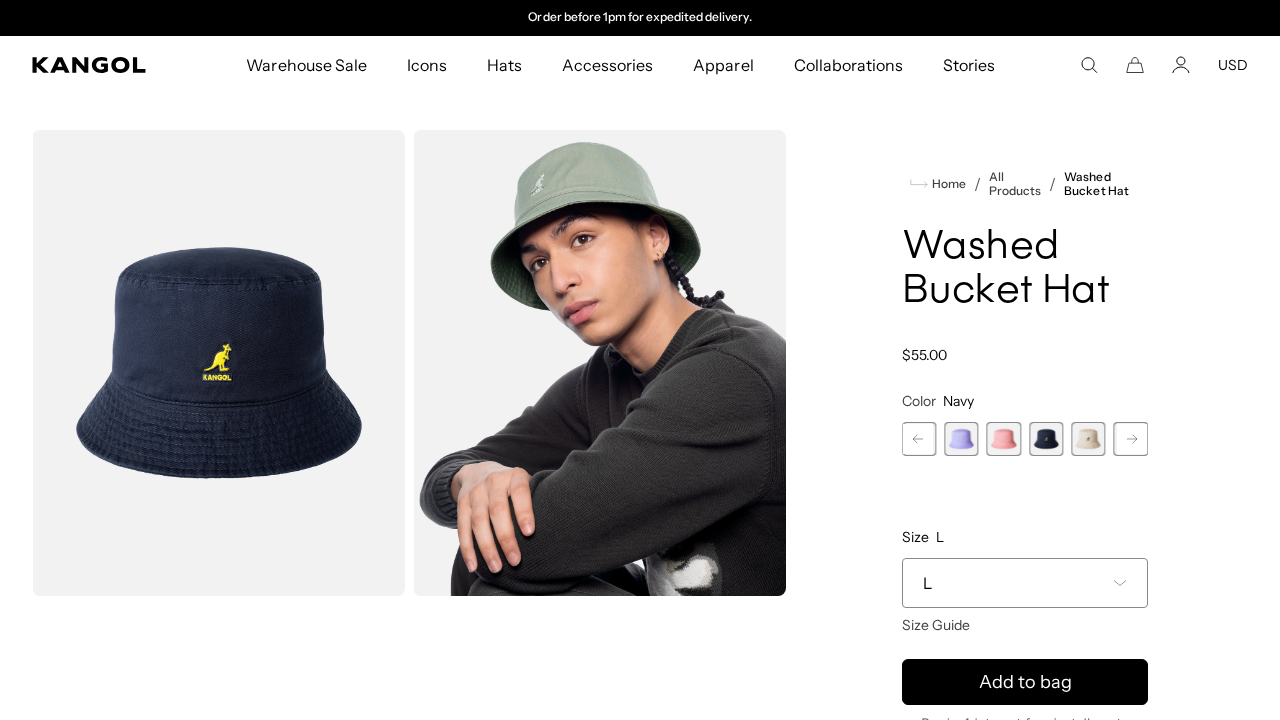 click at bounding box center [1088, 439] 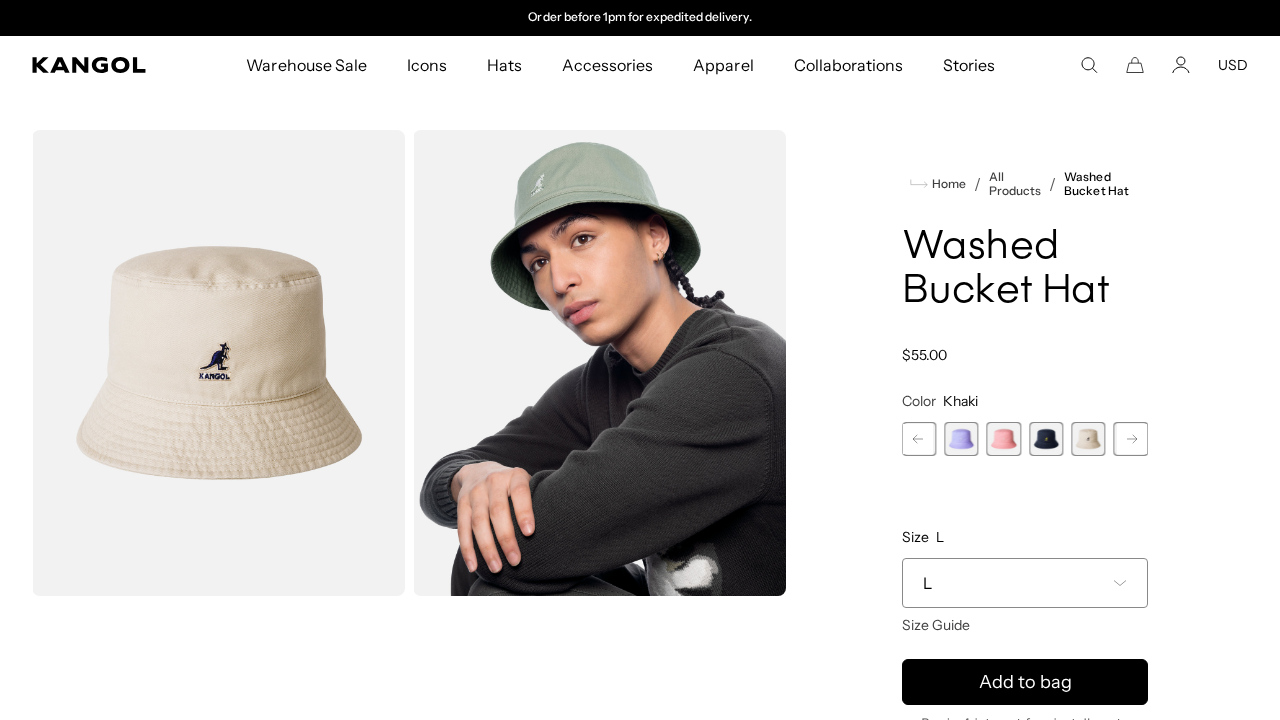 click 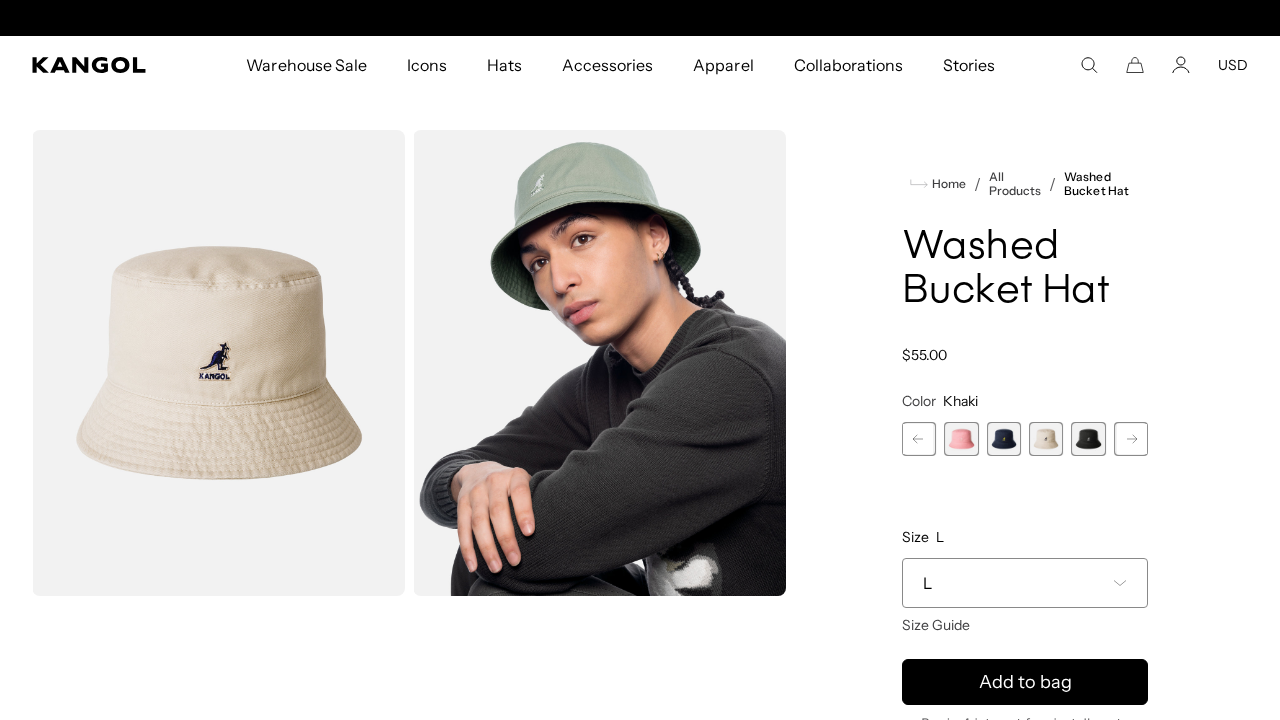 scroll, scrollTop: 0, scrollLeft: 0, axis: both 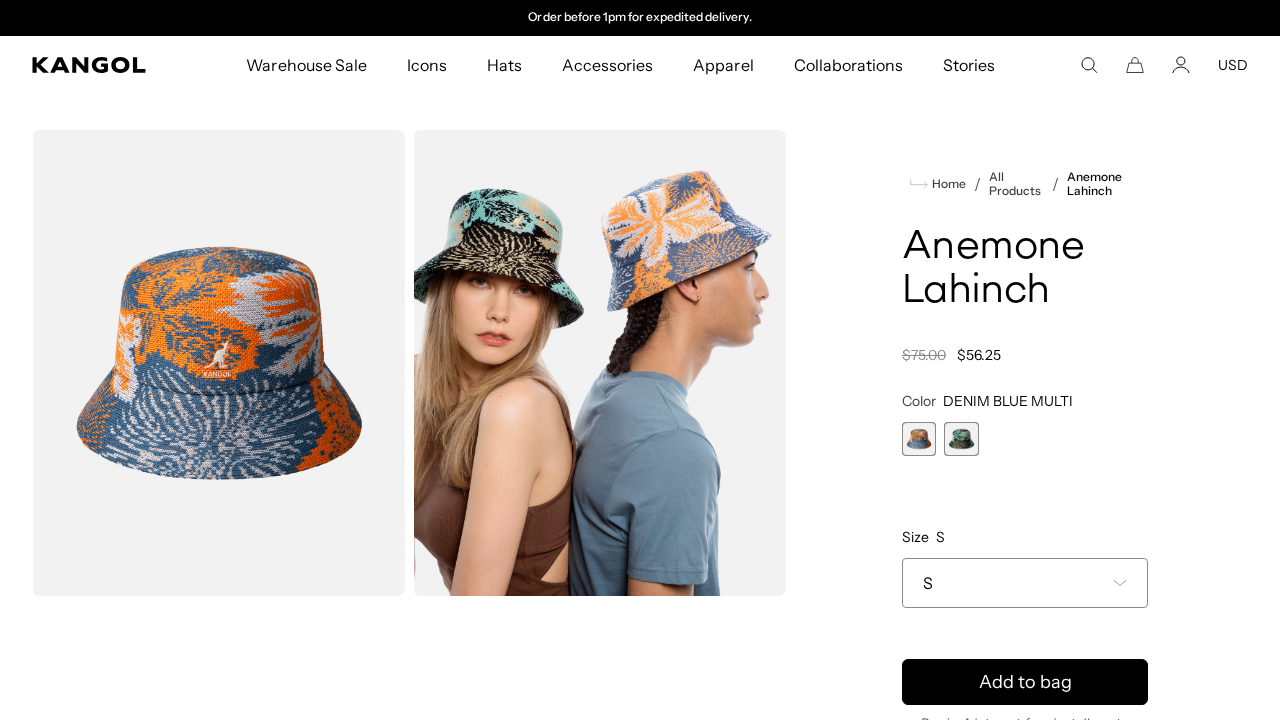 click at bounding box center [919, 439] 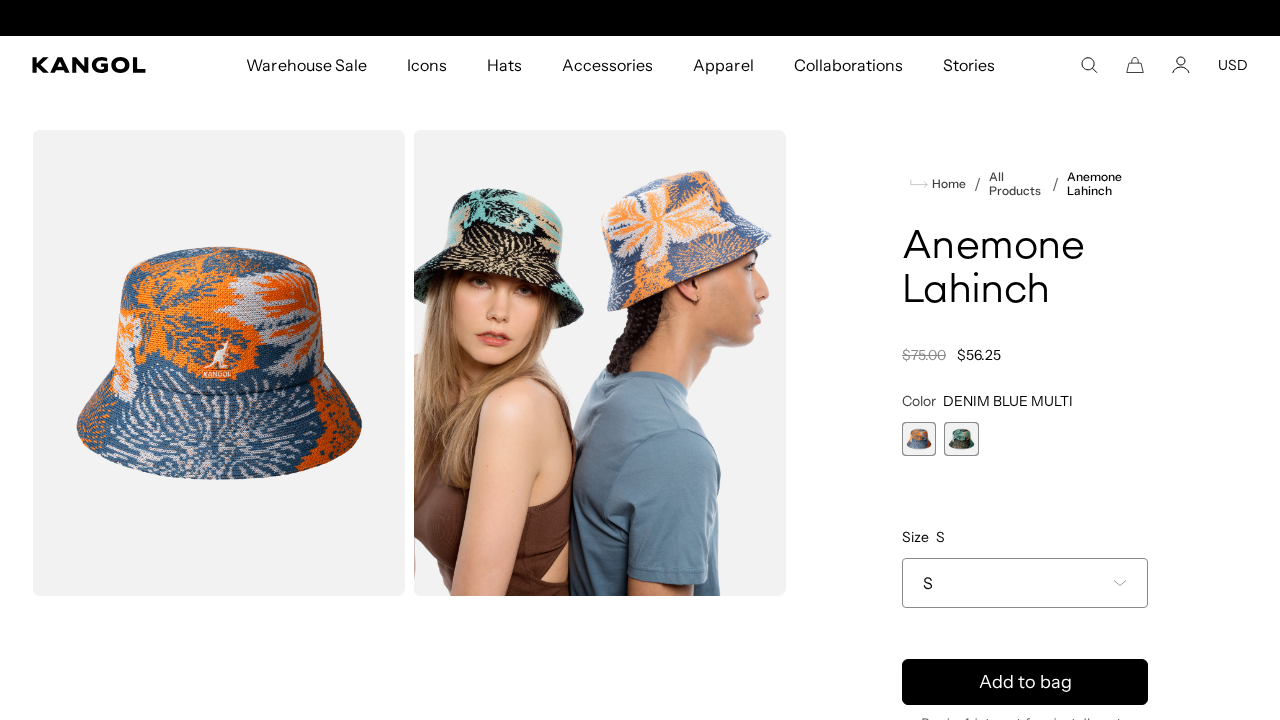 scroll, scrollTop: 0, scrollLeft: 0, axis: both 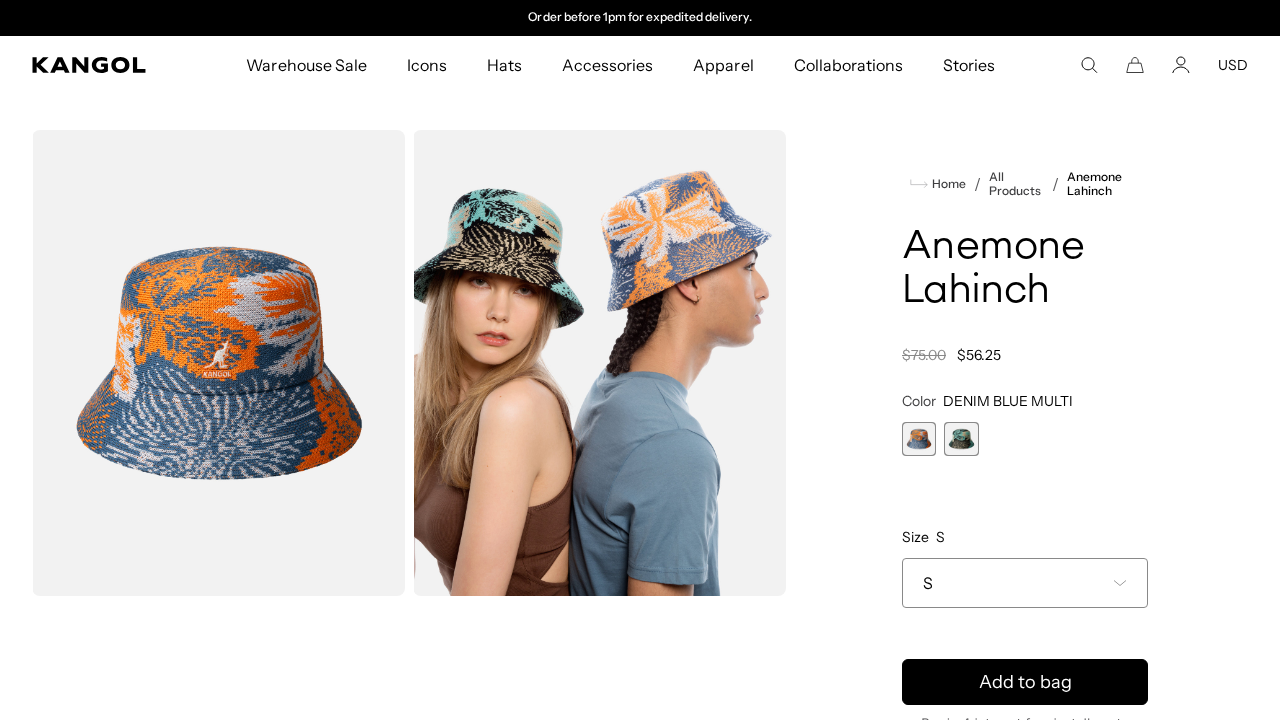 click on "S" at bounding box center [1025, 583] 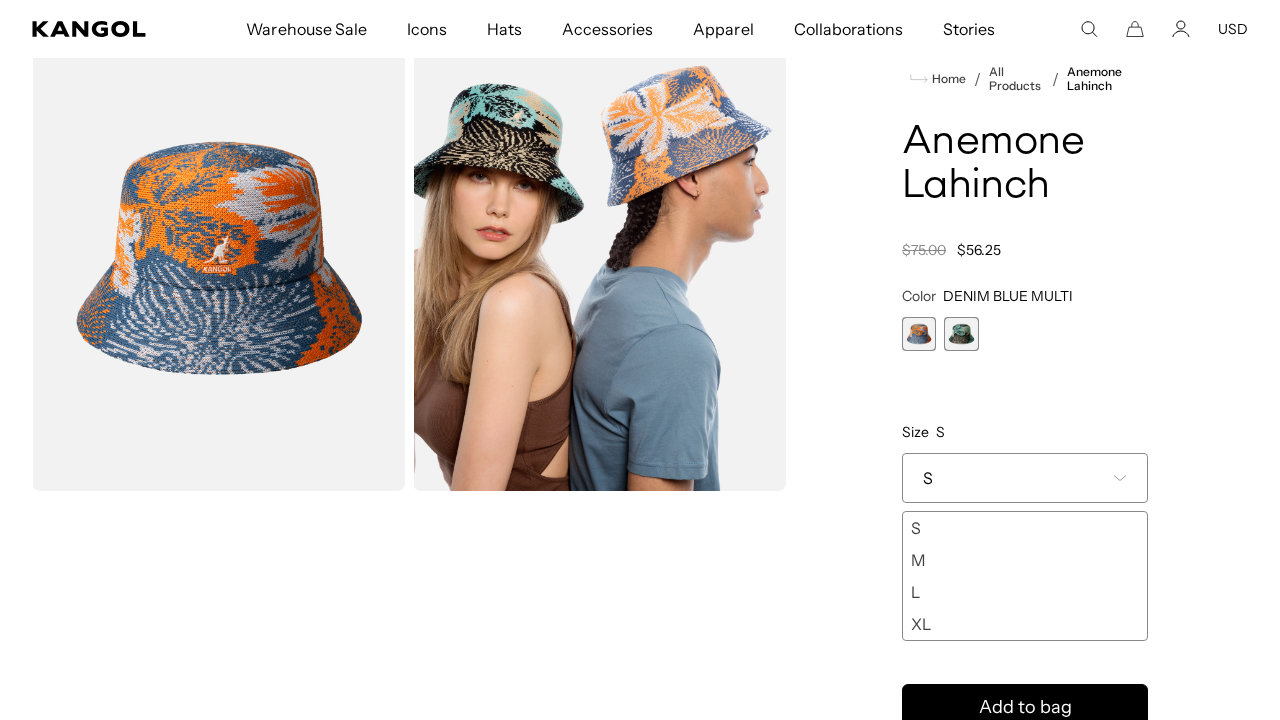 scroll, scrollTop: 120, scrollLeft: 0, axis: vertical 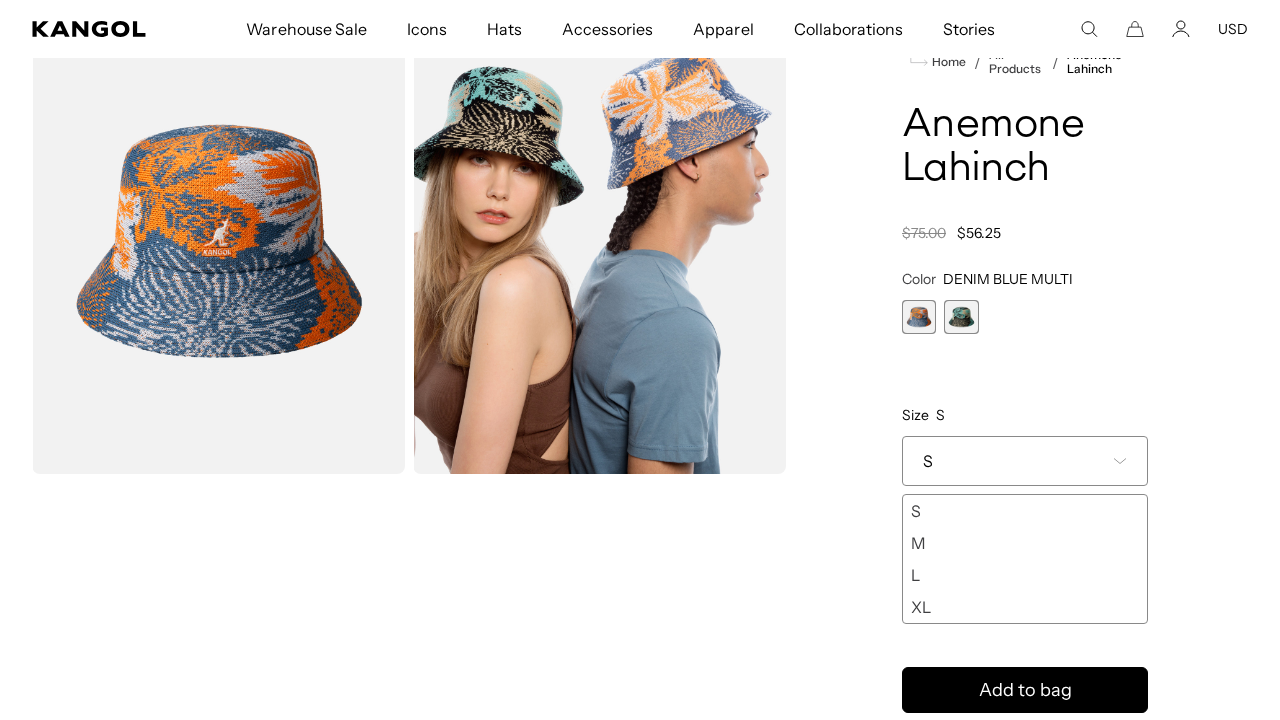 click on "XL" at bounding box center (1025, 607) 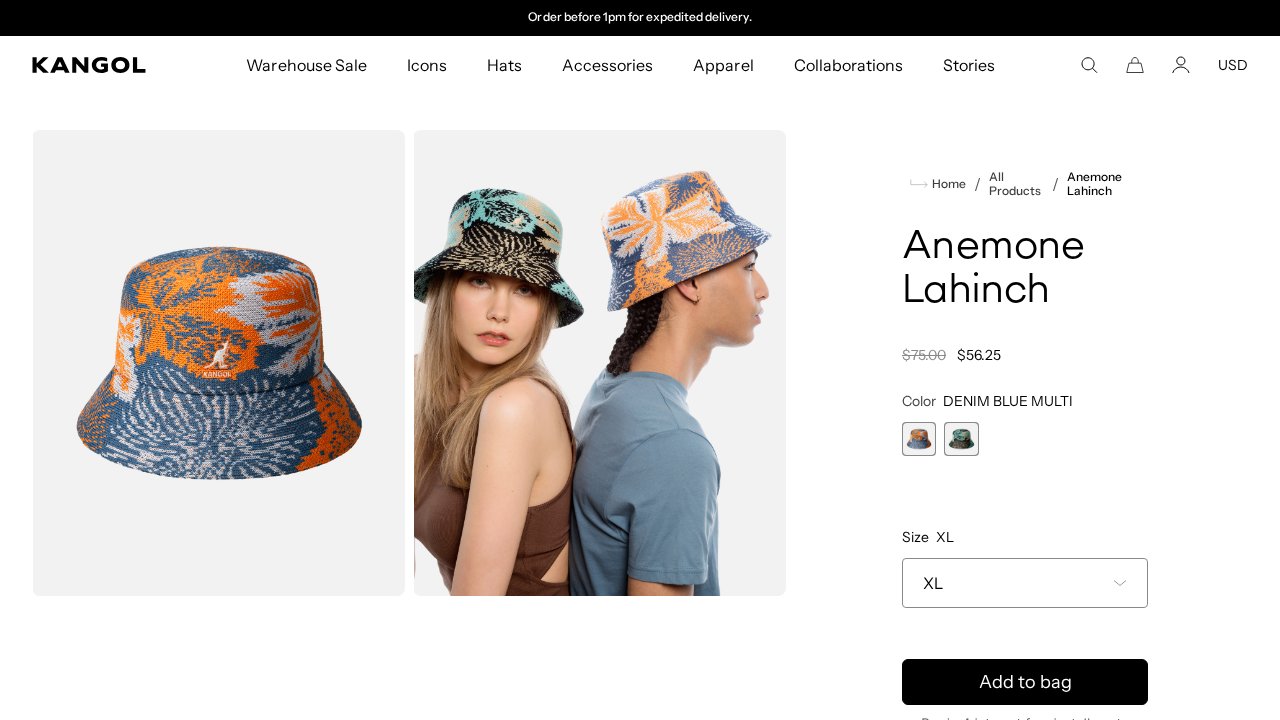 scroll, scrollTop: 0, scrollLeft: 0, axis: both 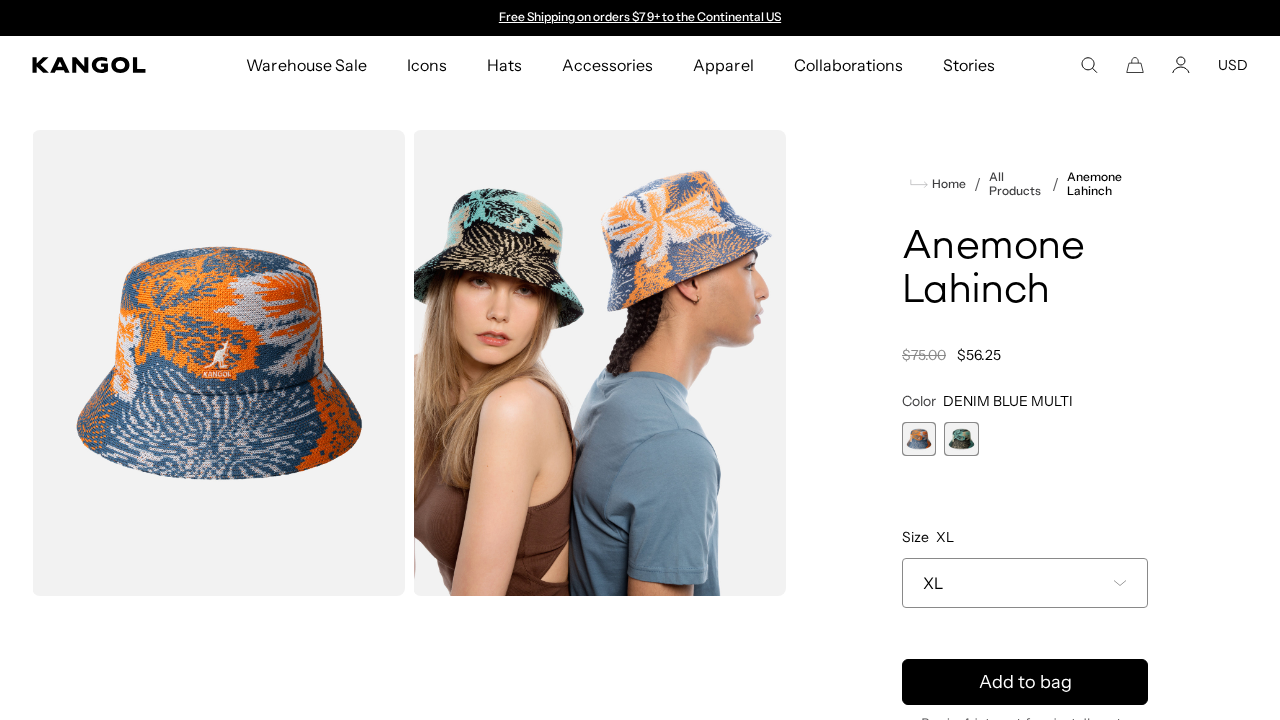 click at bounding box center [218, 363] 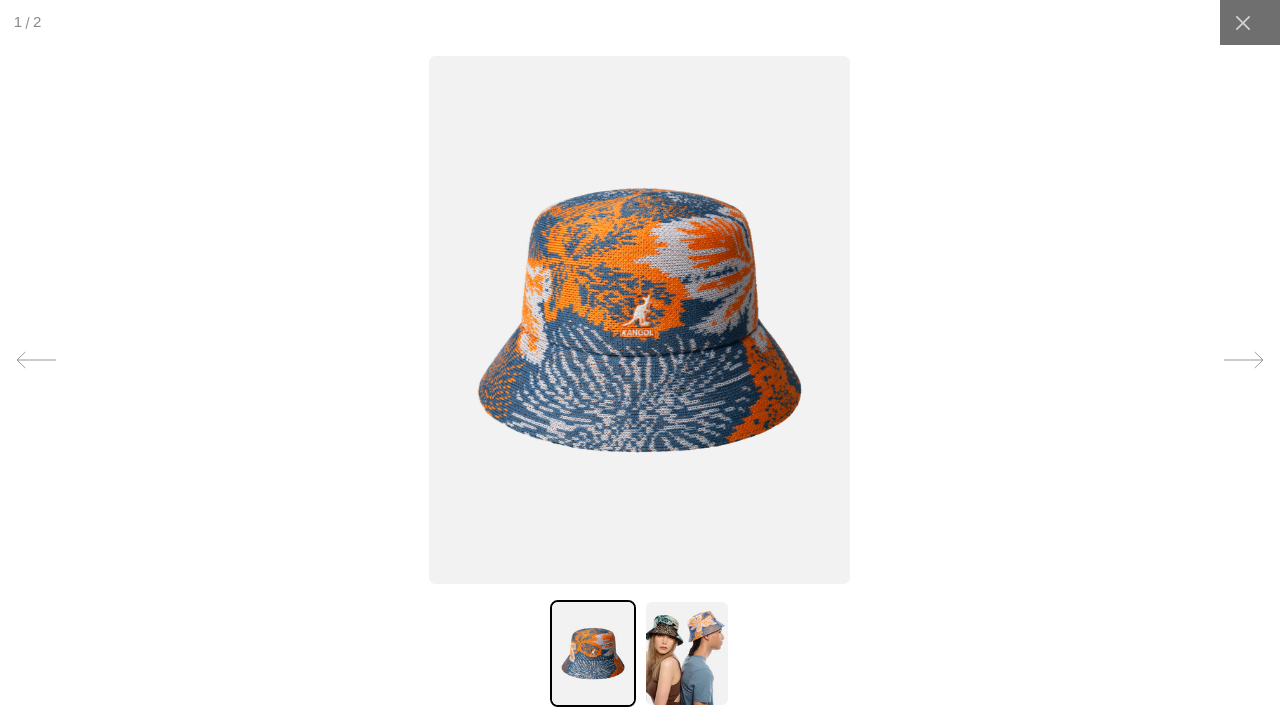 click at bounding box center (36, 360) 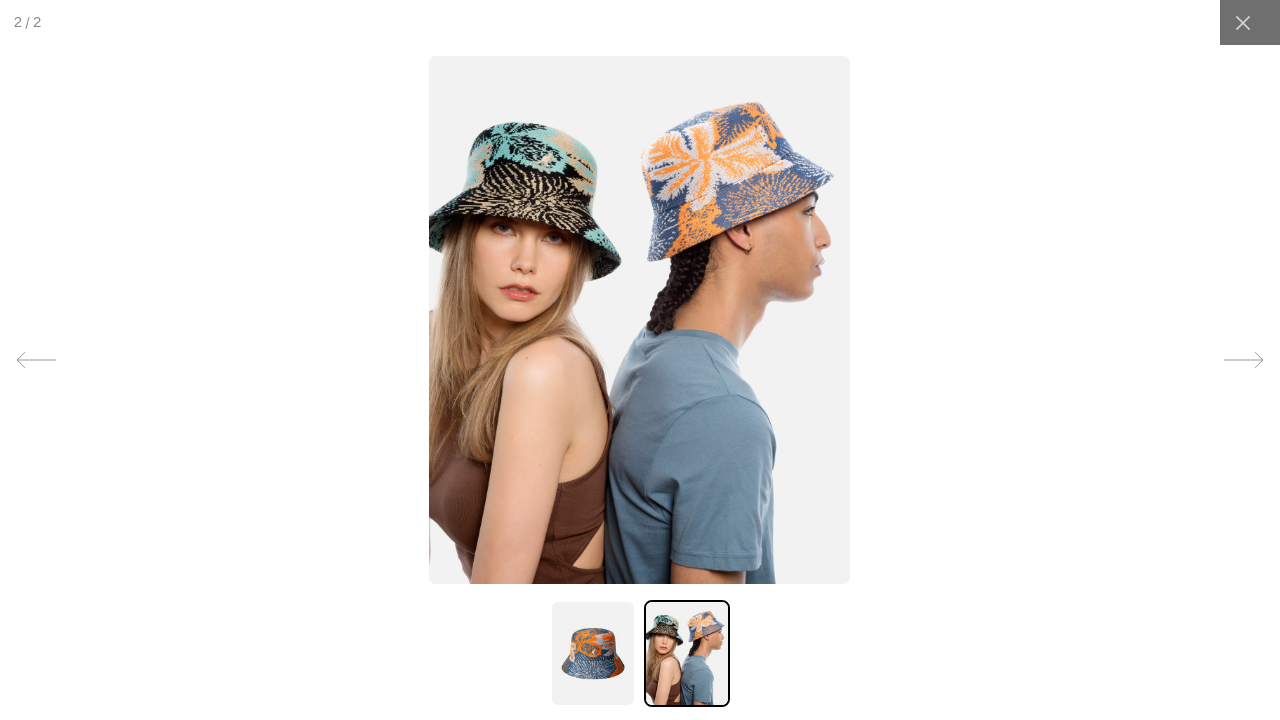 click at bounding box center (36, 360) 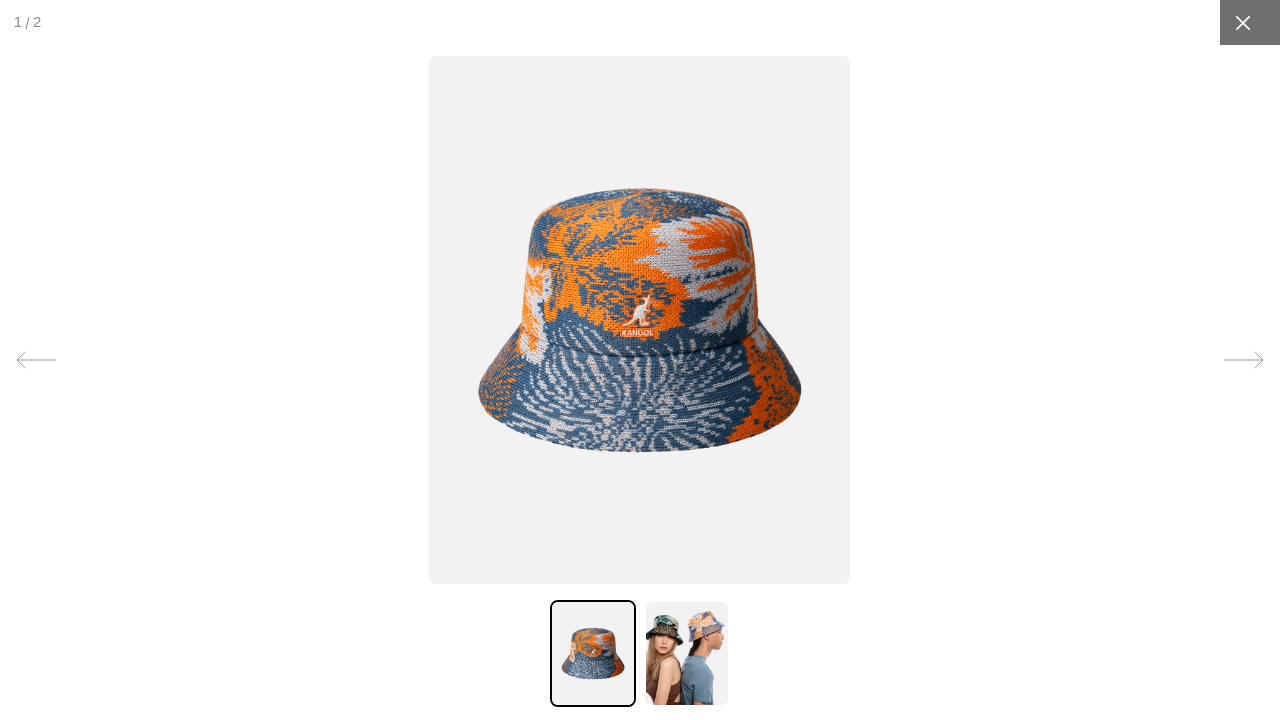 click 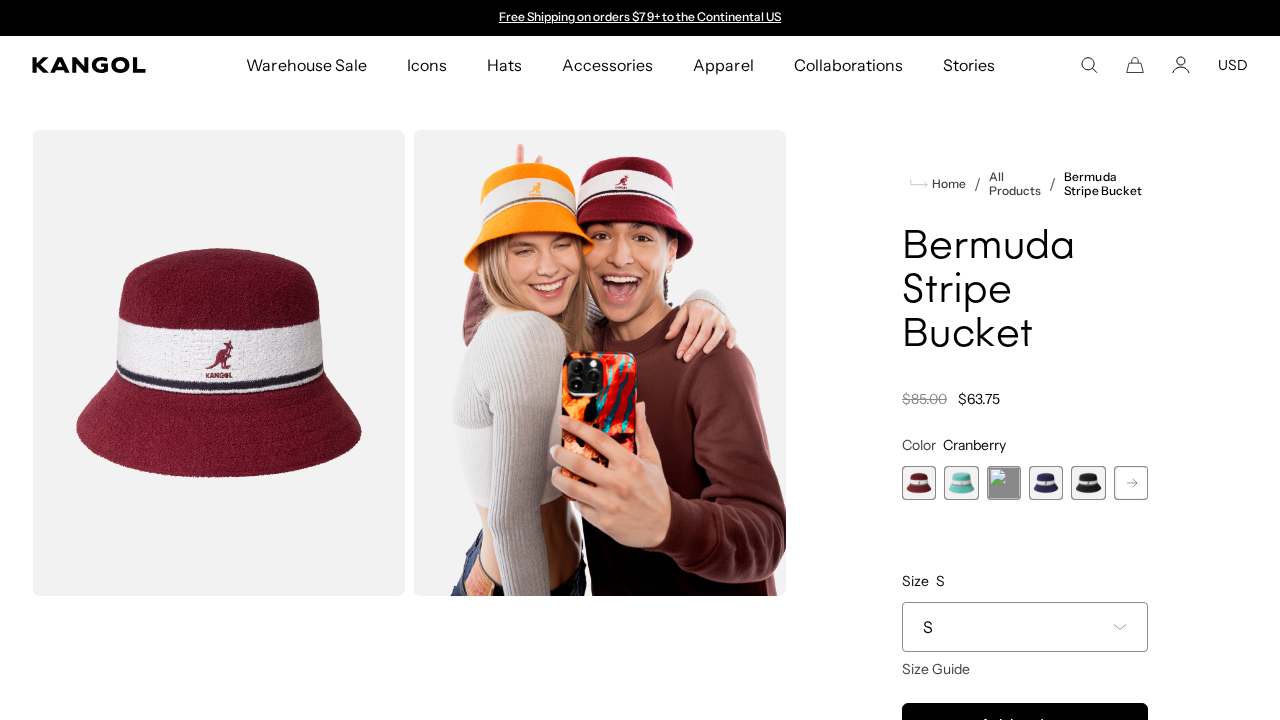 scroll, scrollTop: 0, scrollLeft: 0, axis: both 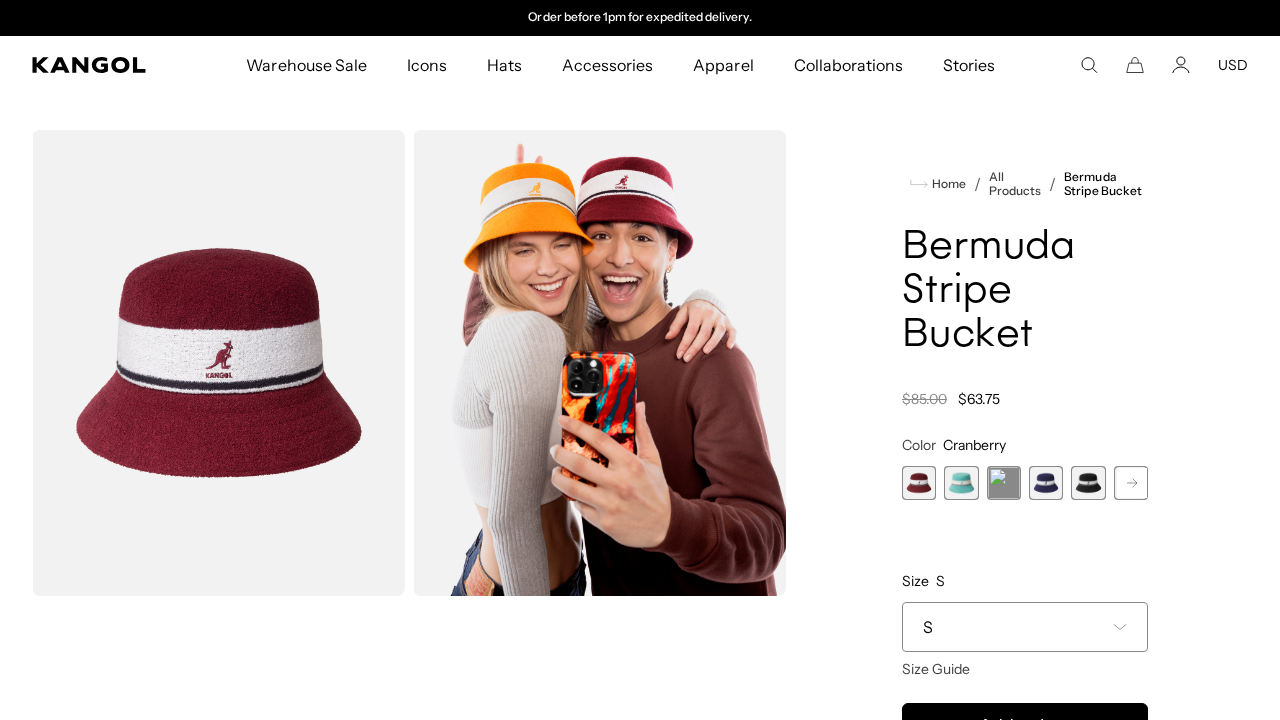 click at bounding box center [961, 483] 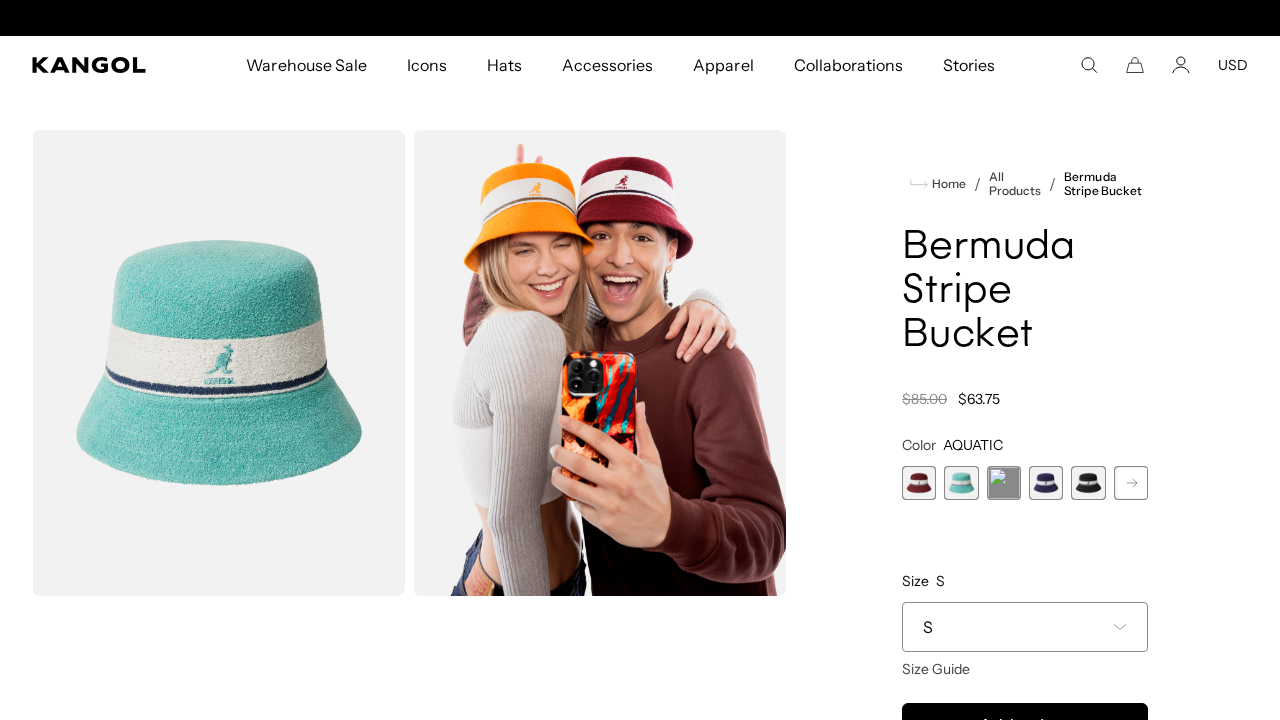 scroll, scrollTop: 0, scrollLeft: 0, axis: both 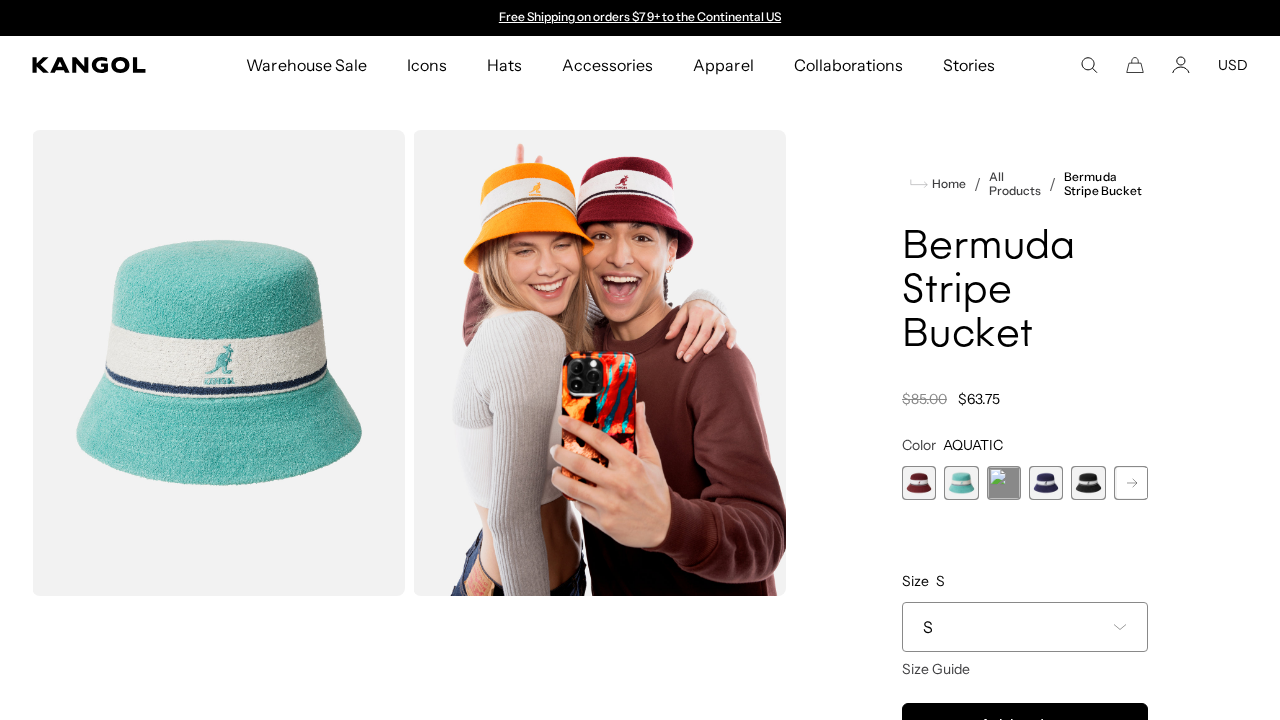 click at bounding box center [1004, 483] 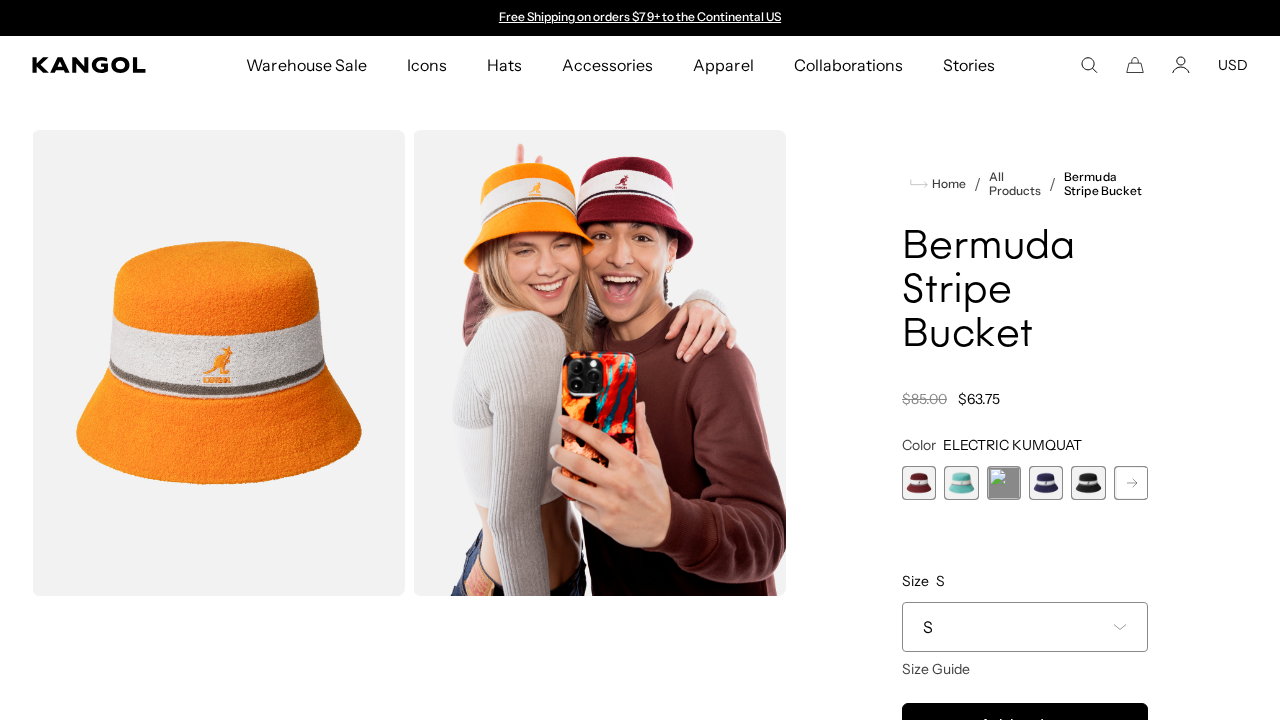 click at bounding box center (1046, 483) 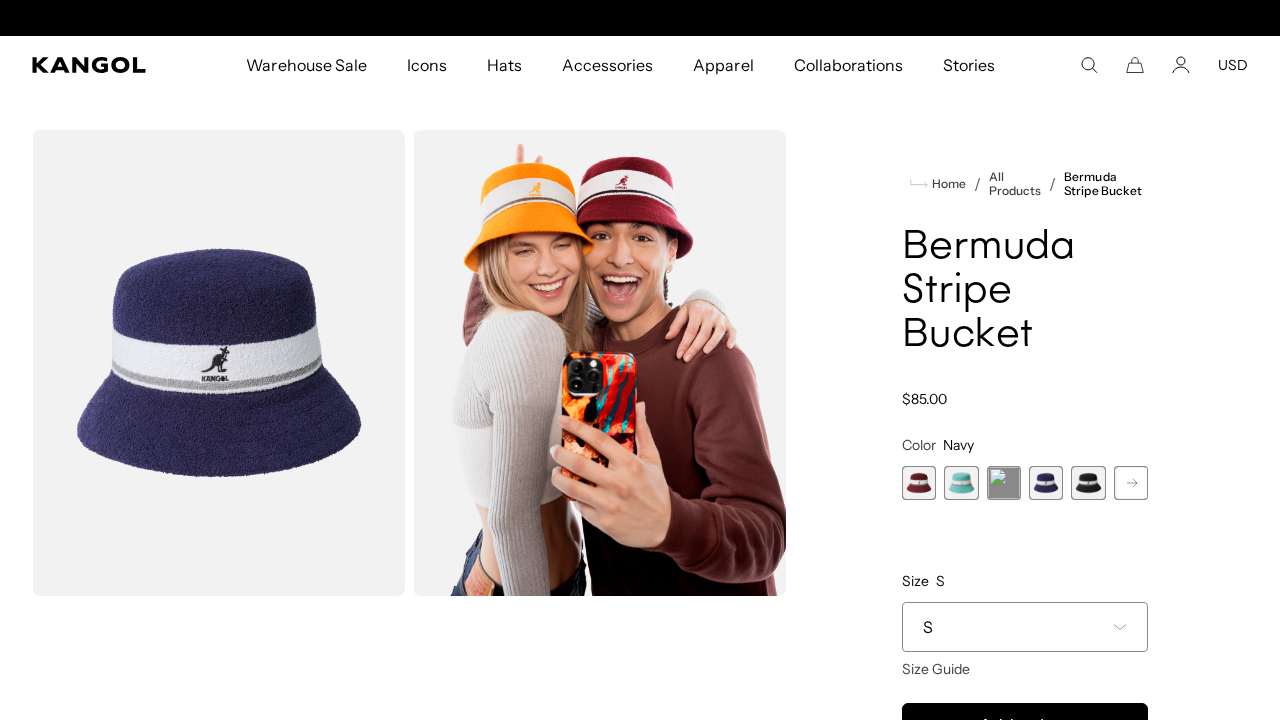 scroll, scrollTop: 0, scrollLeft: 0, axis: both 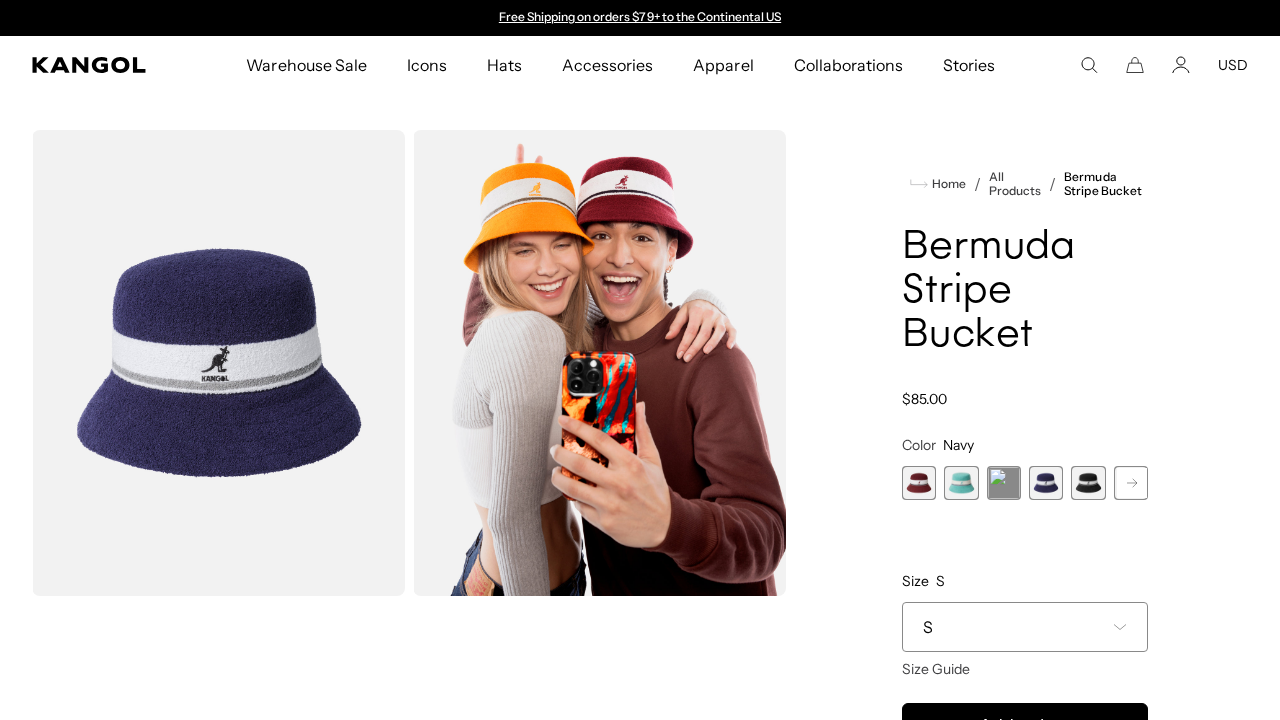 click at bounding box center (1088, 483) 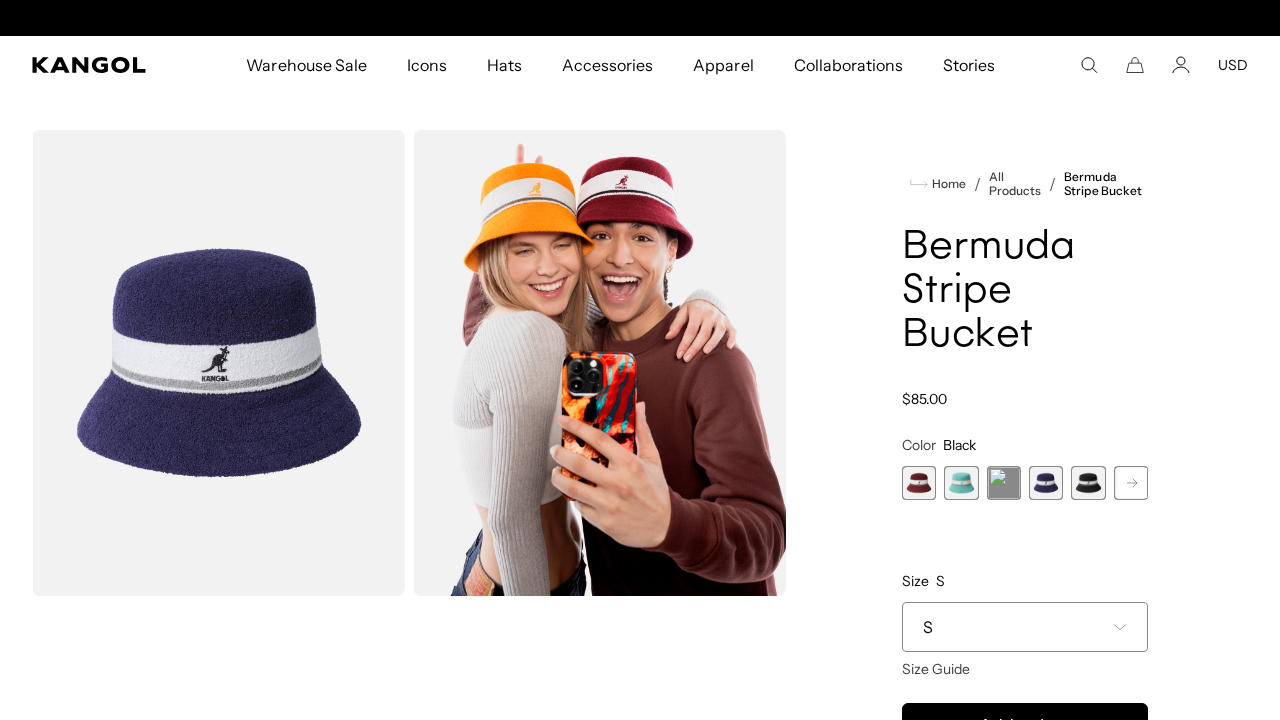 scroll, scrollTop: 0, scrollLeft: 412, axis: horizontal 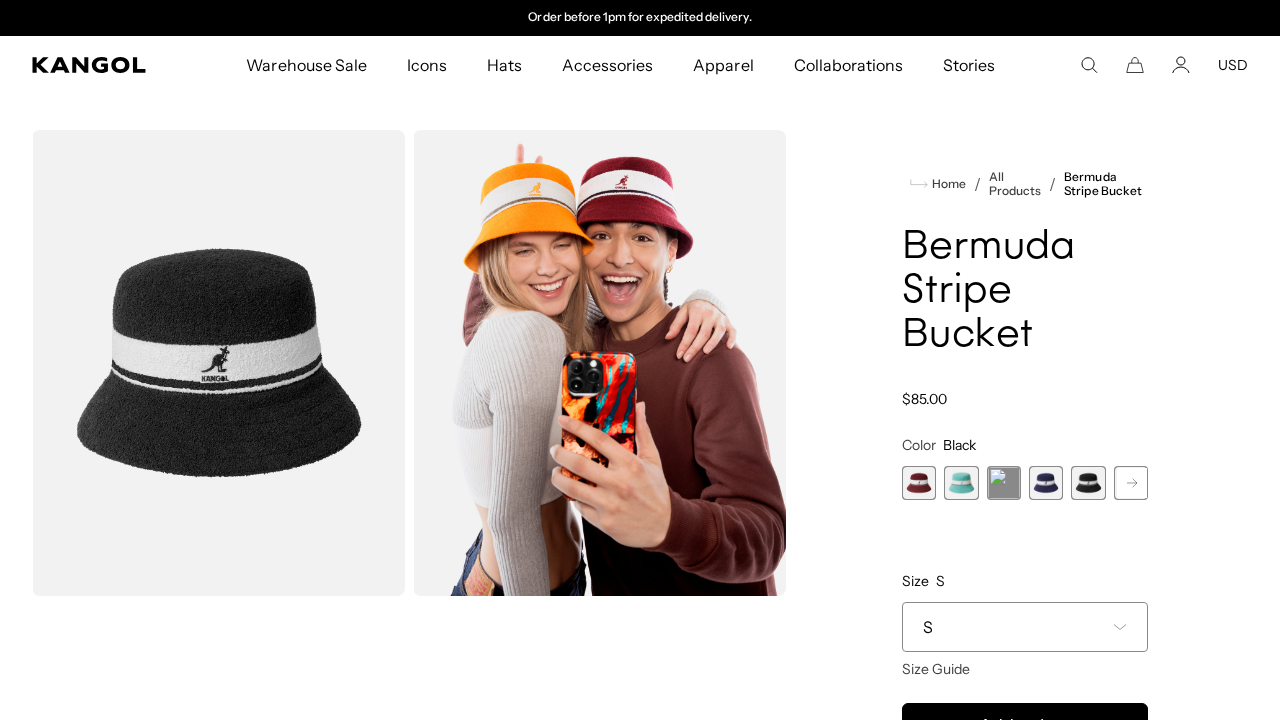 click 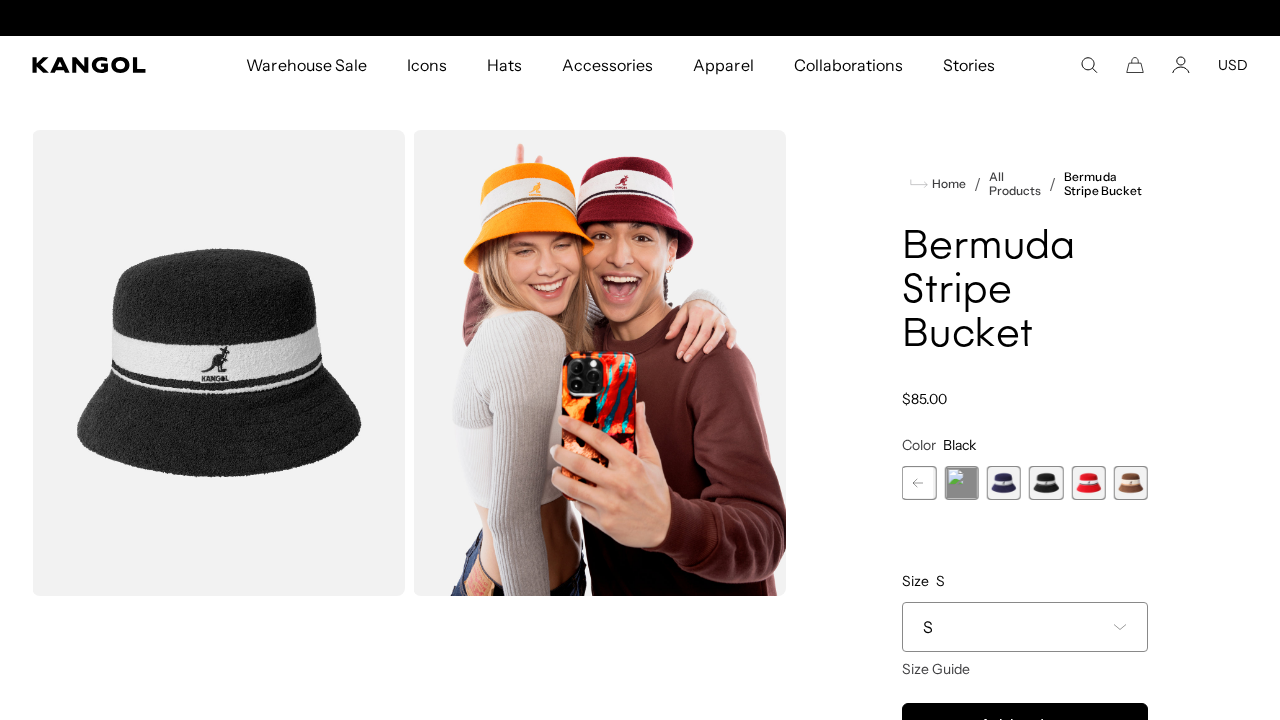scroll, scrollTop: 0, scrollLeft: 0, axis: both 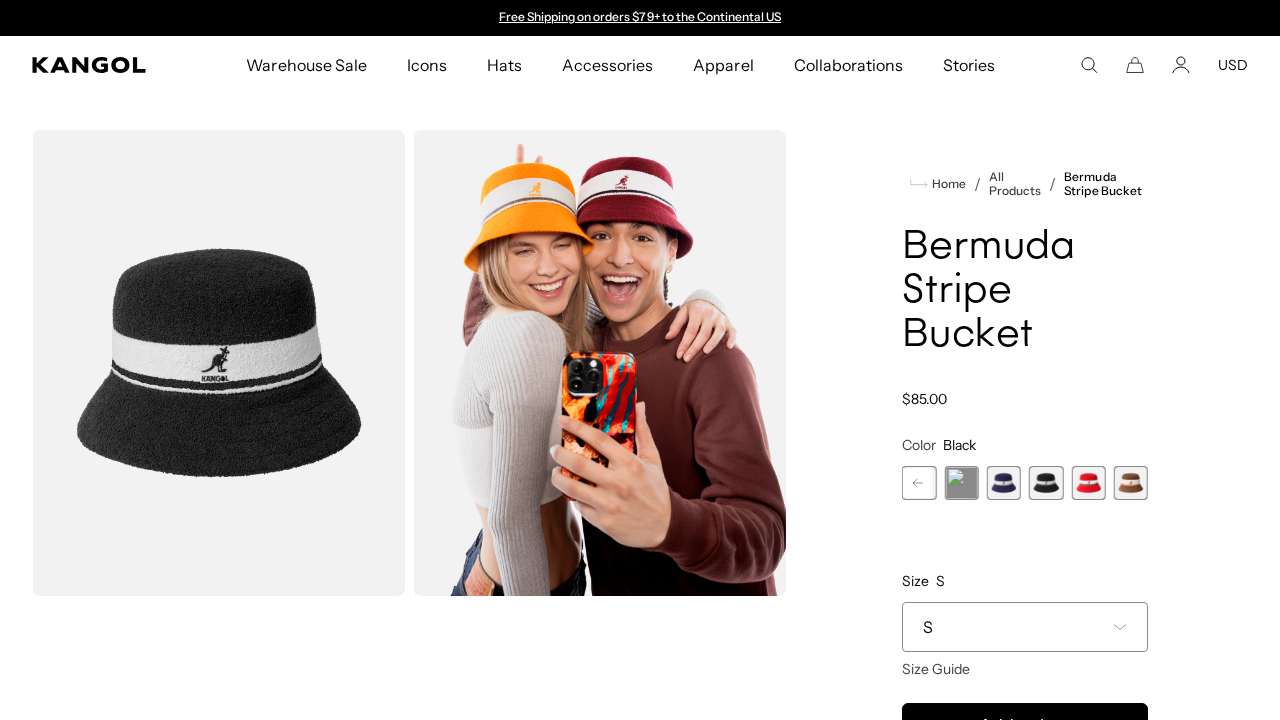 click at bounding box center (1088, 483) 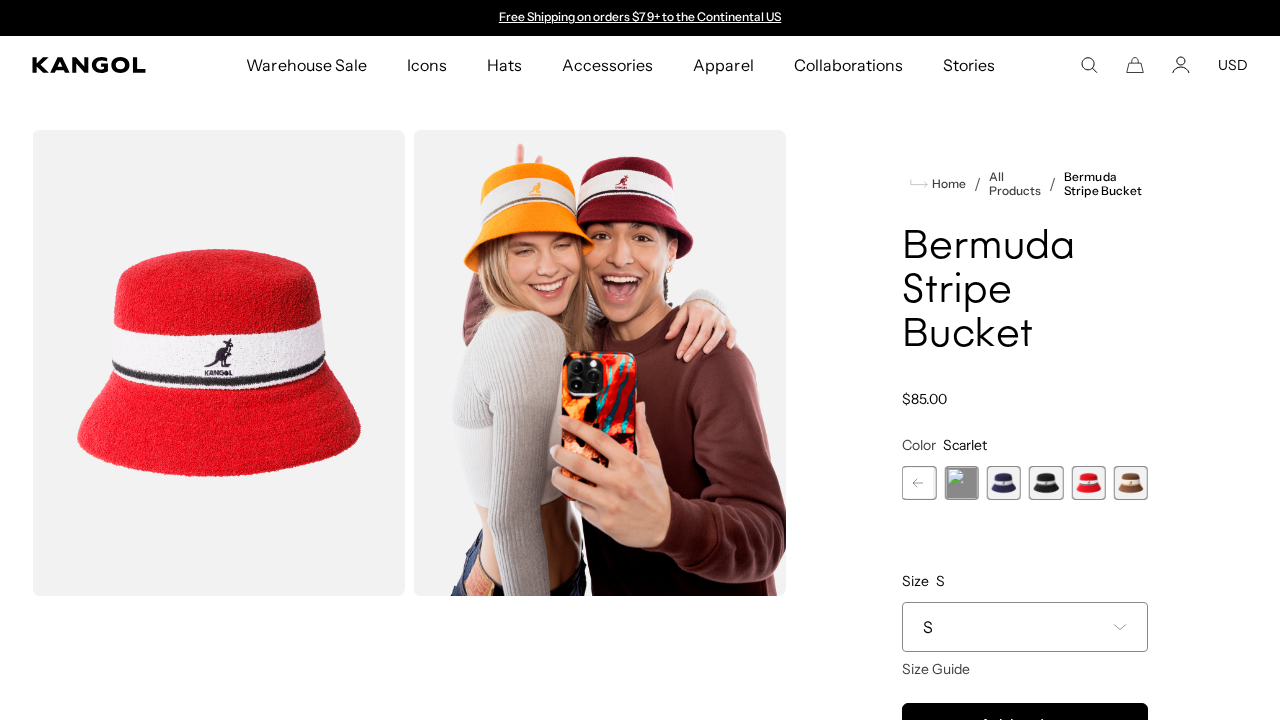 click at bounding box center (1131, 483) 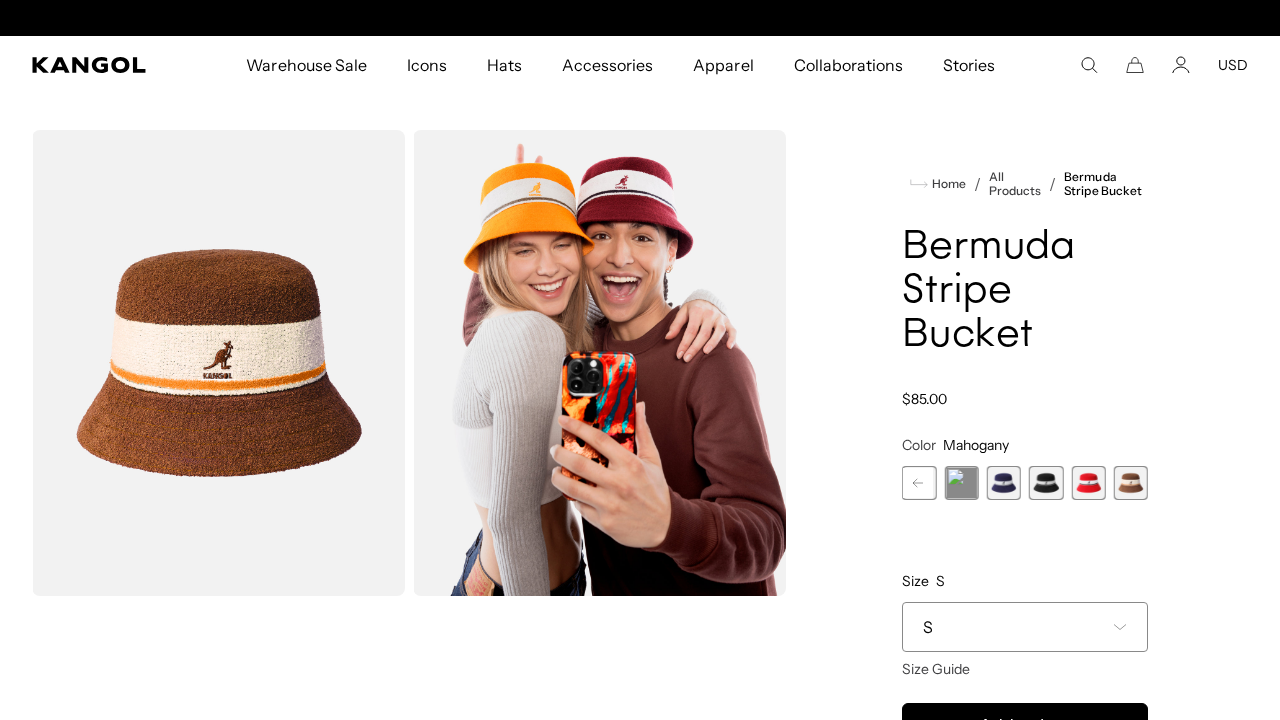scroll, scrollTop: 0, scrollLeft: 0, axis: both 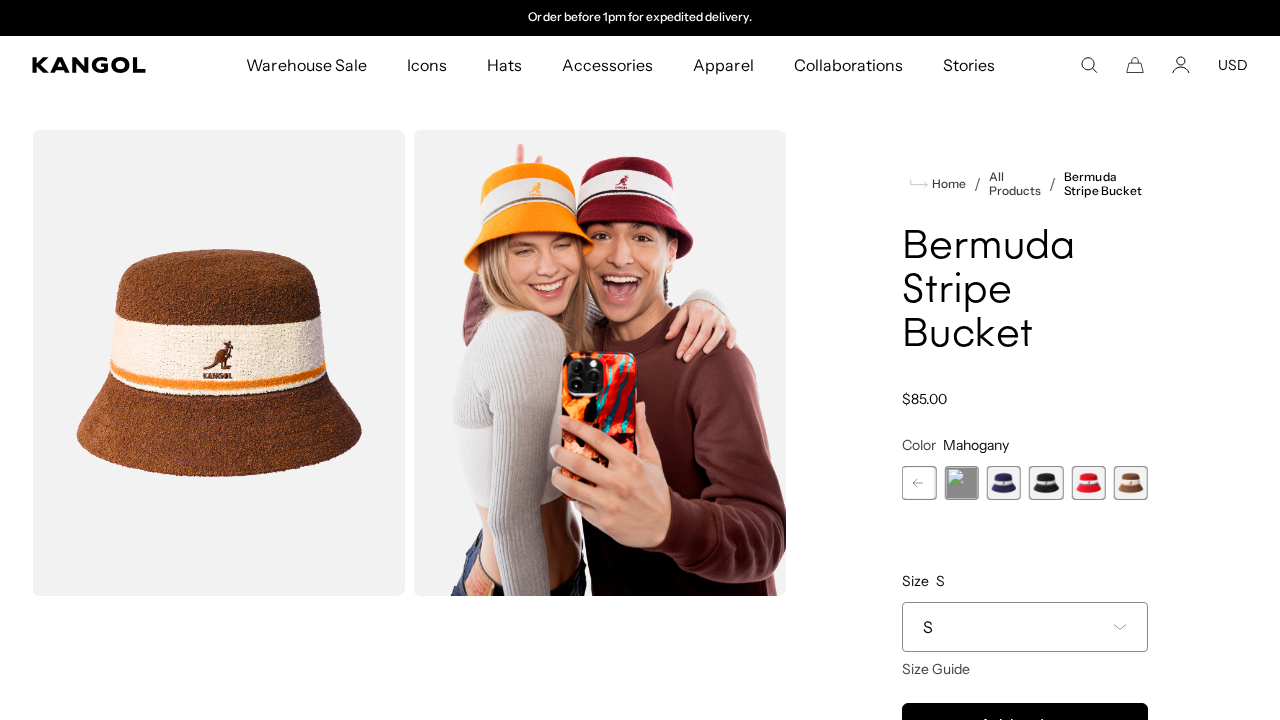 click 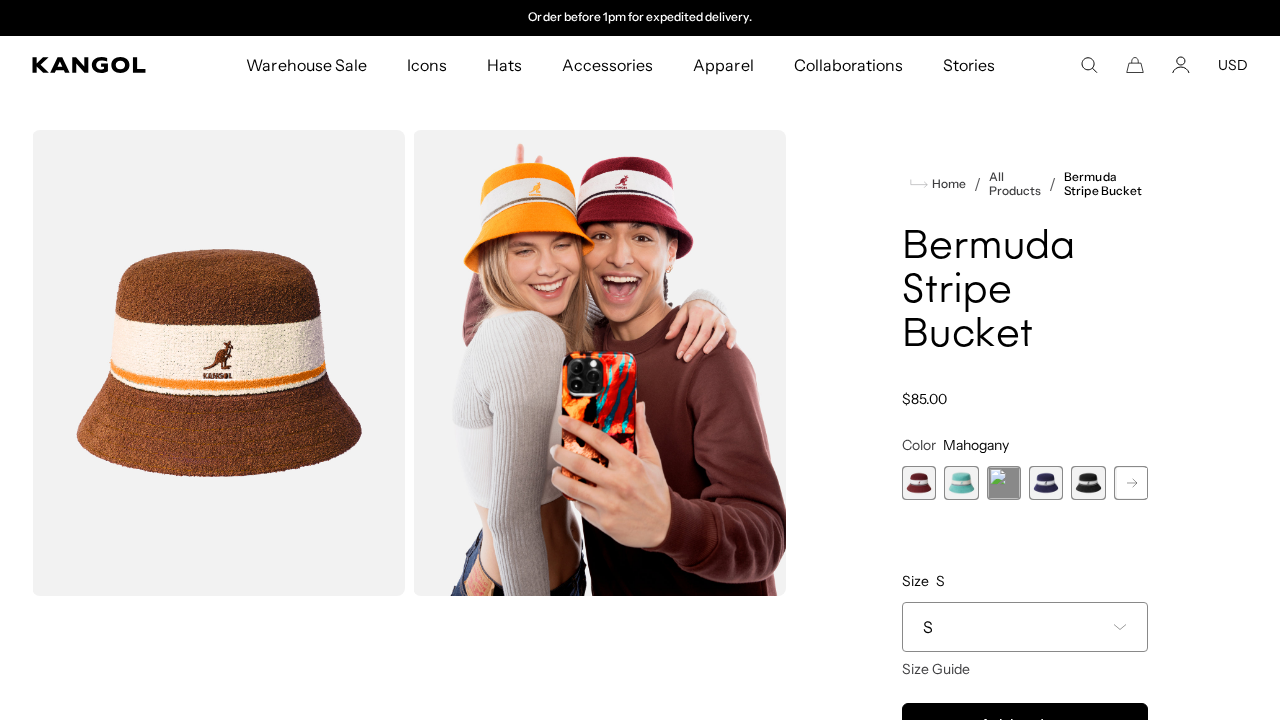 click at bounding box center (919, 483) 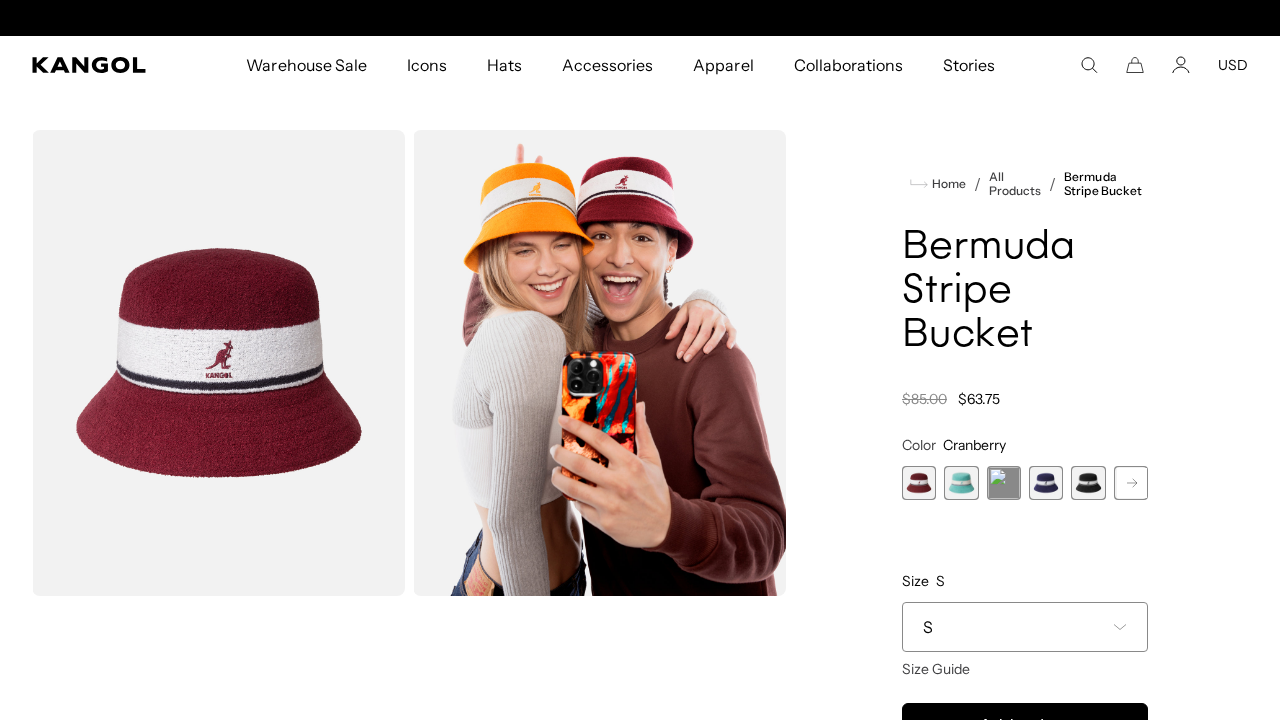 scroll, scrollTop: 0, scrollLeft: 0, axis: both 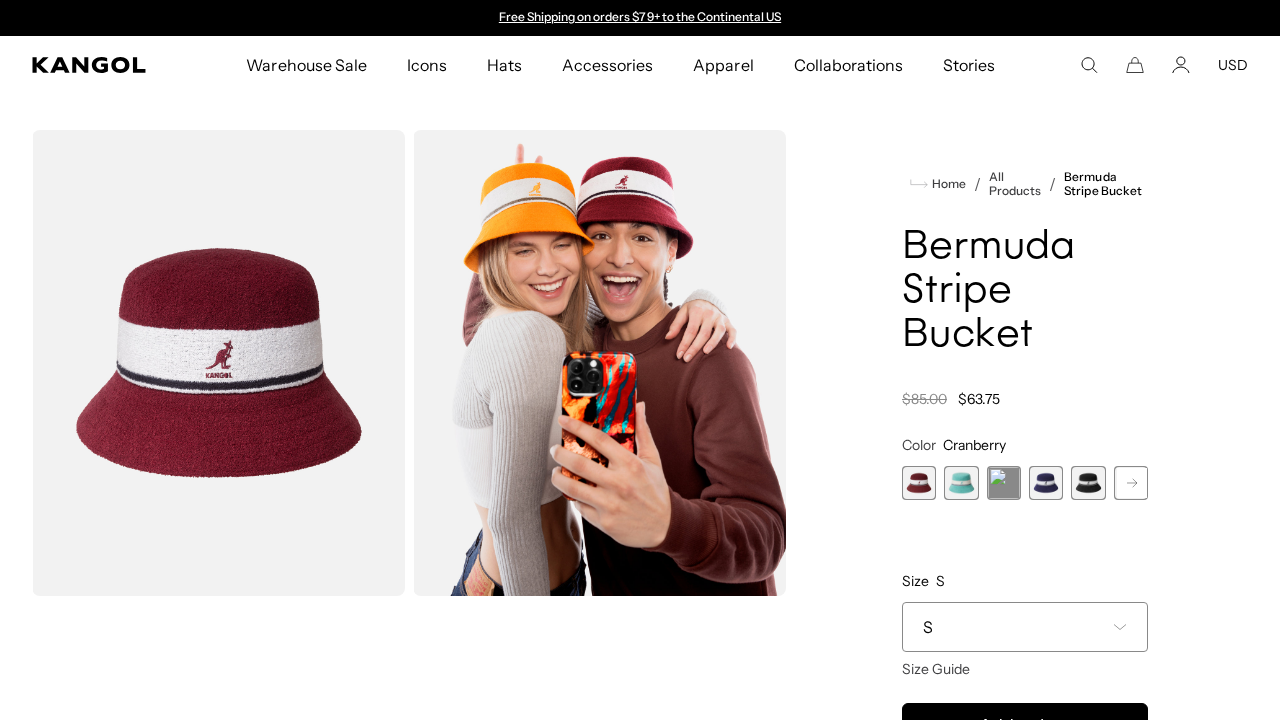 click at bounding box center [1046, 483] 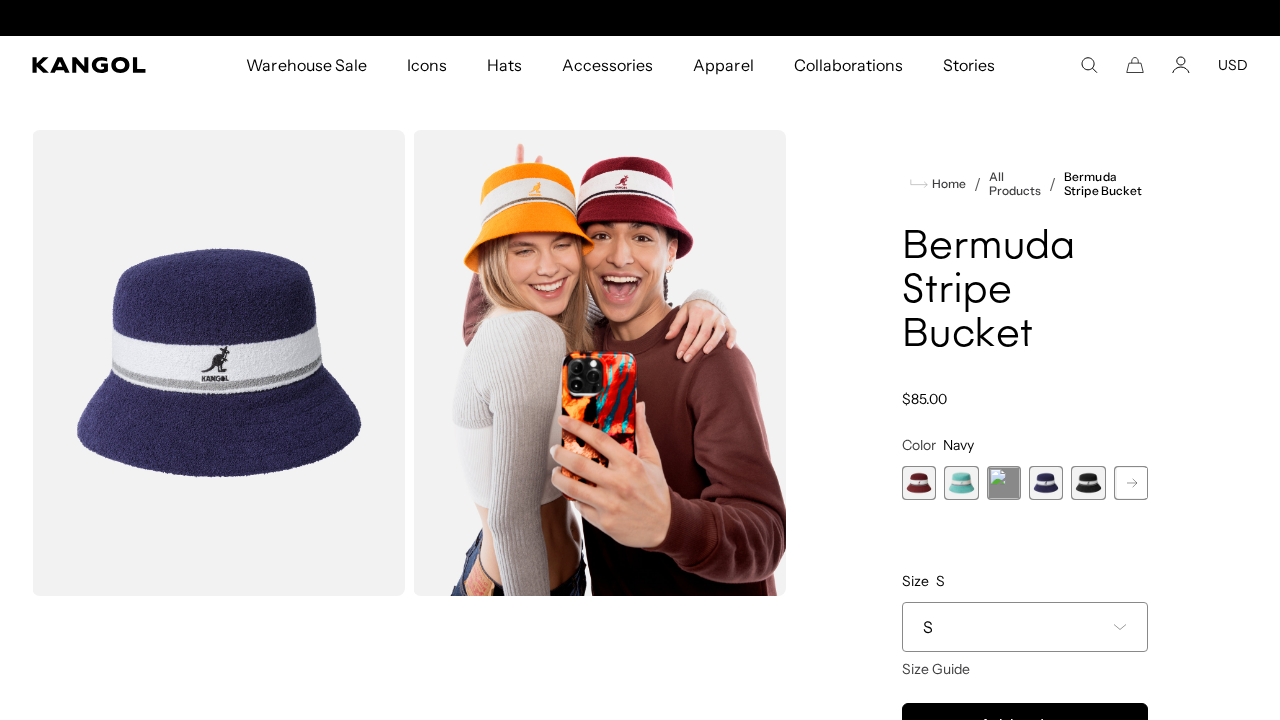 scroll, scrollTop: 0, scrollLeft: 0, axis: both 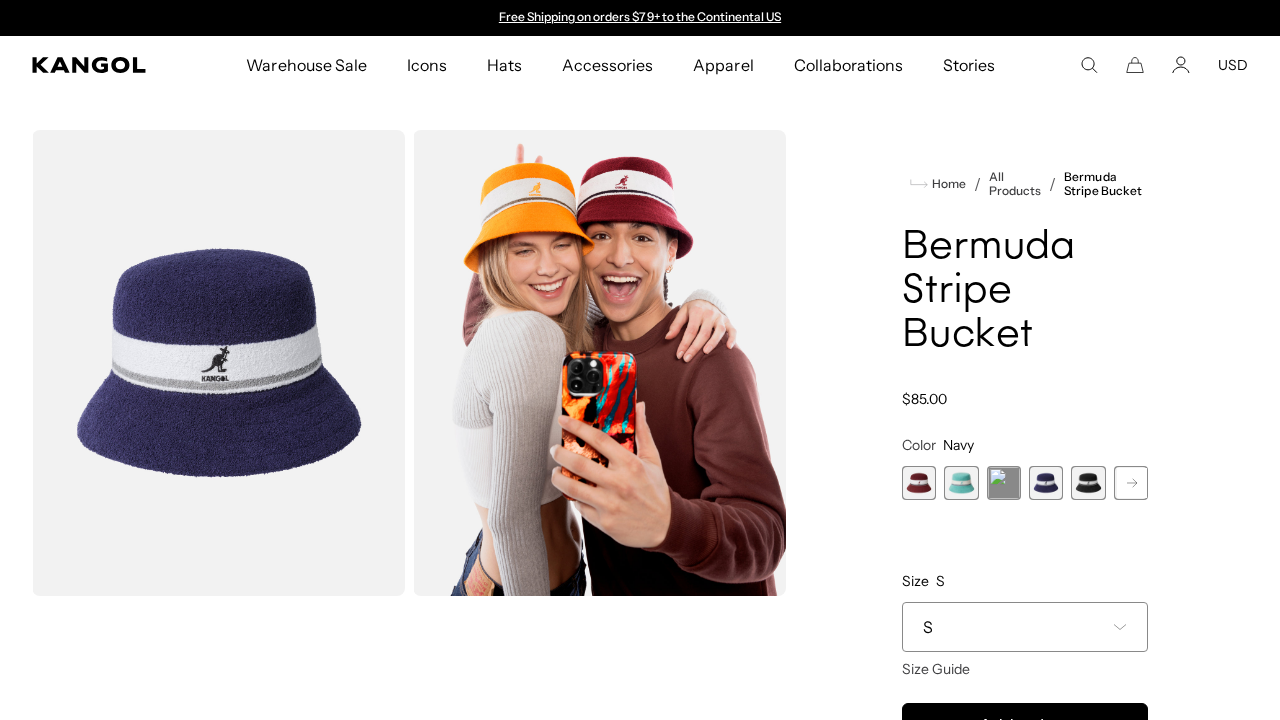 click 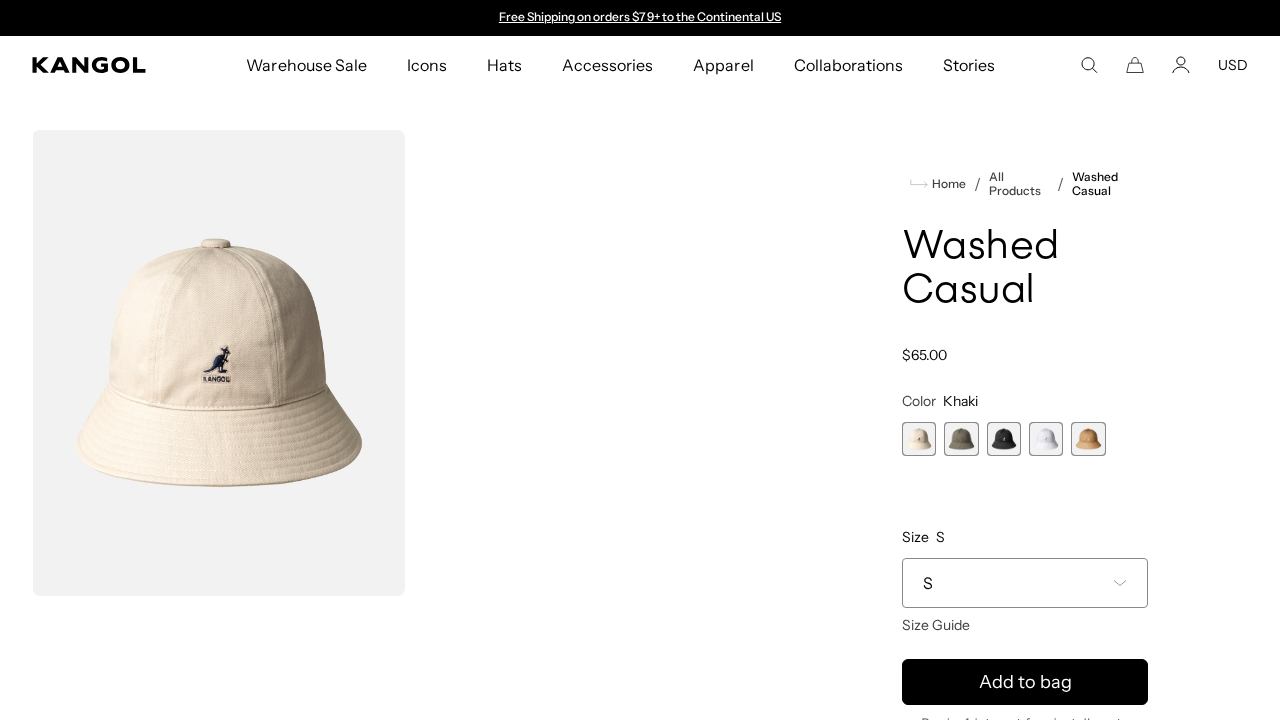 scroll, scrollTop: 0, scrollLeft: 0, axis: both 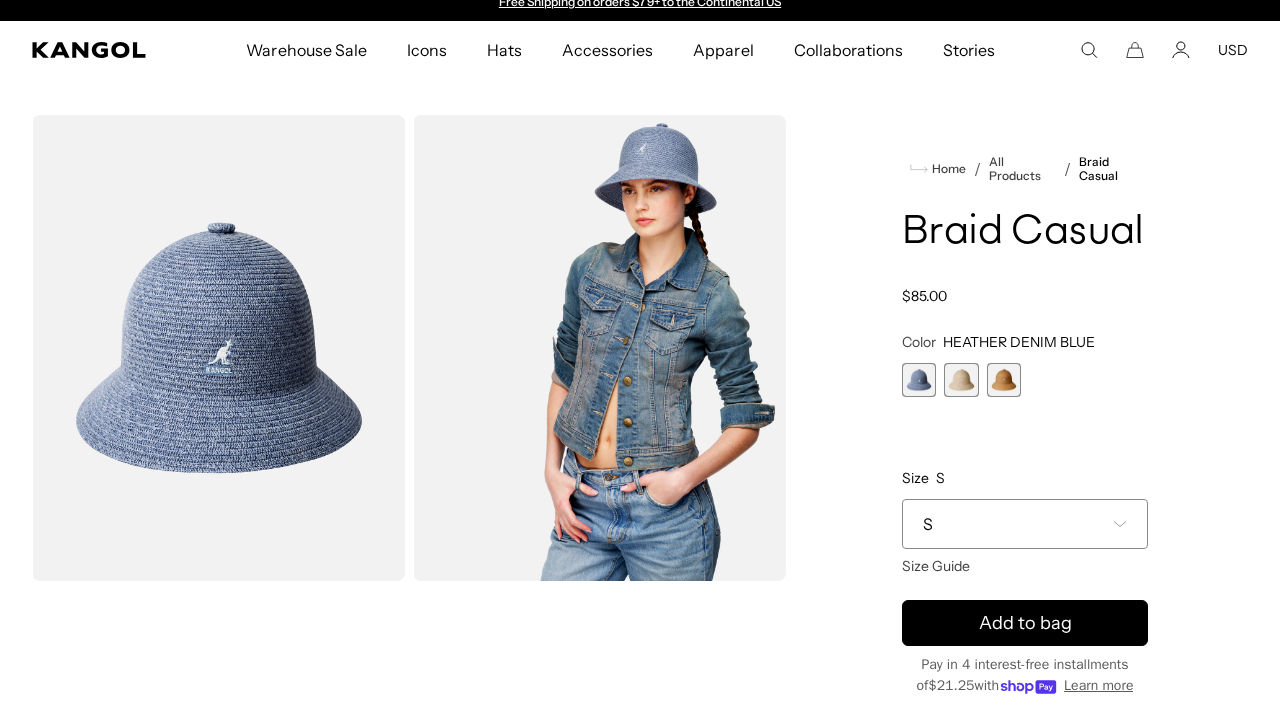 click at bounding box center [1004, 380] 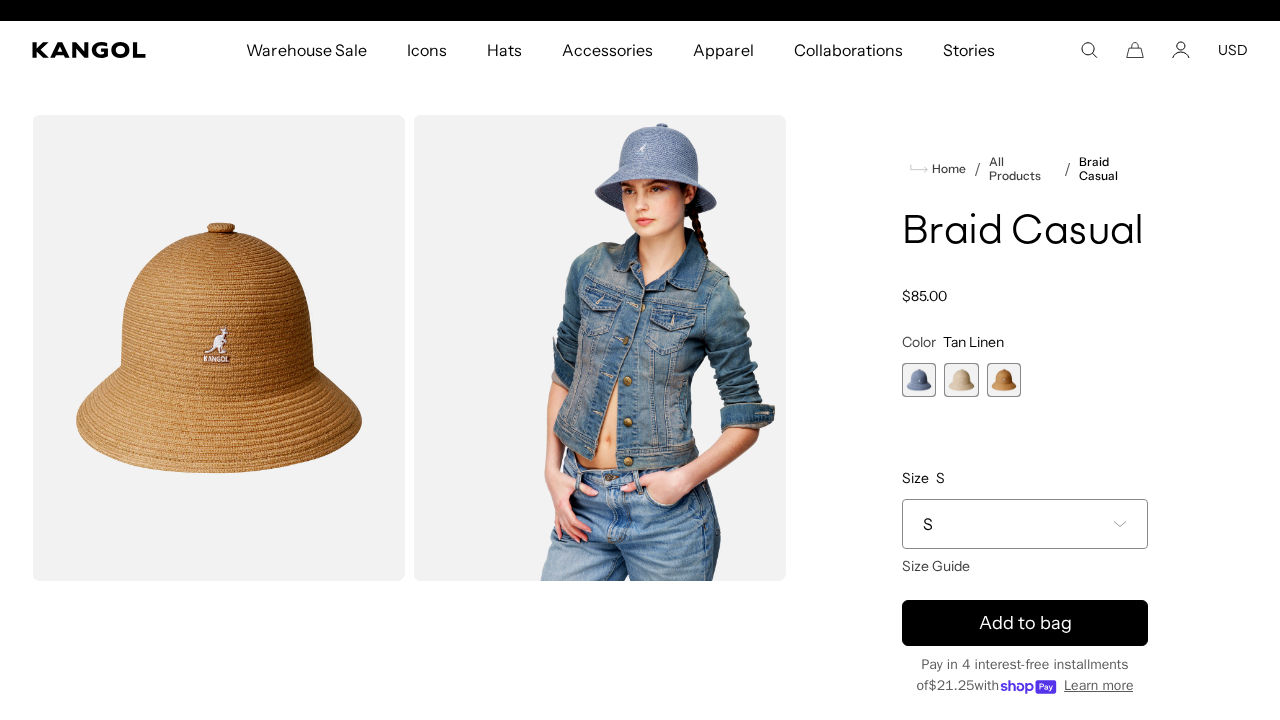 scroll, scrollTop: 0, scrollLeft: 0, axis: both 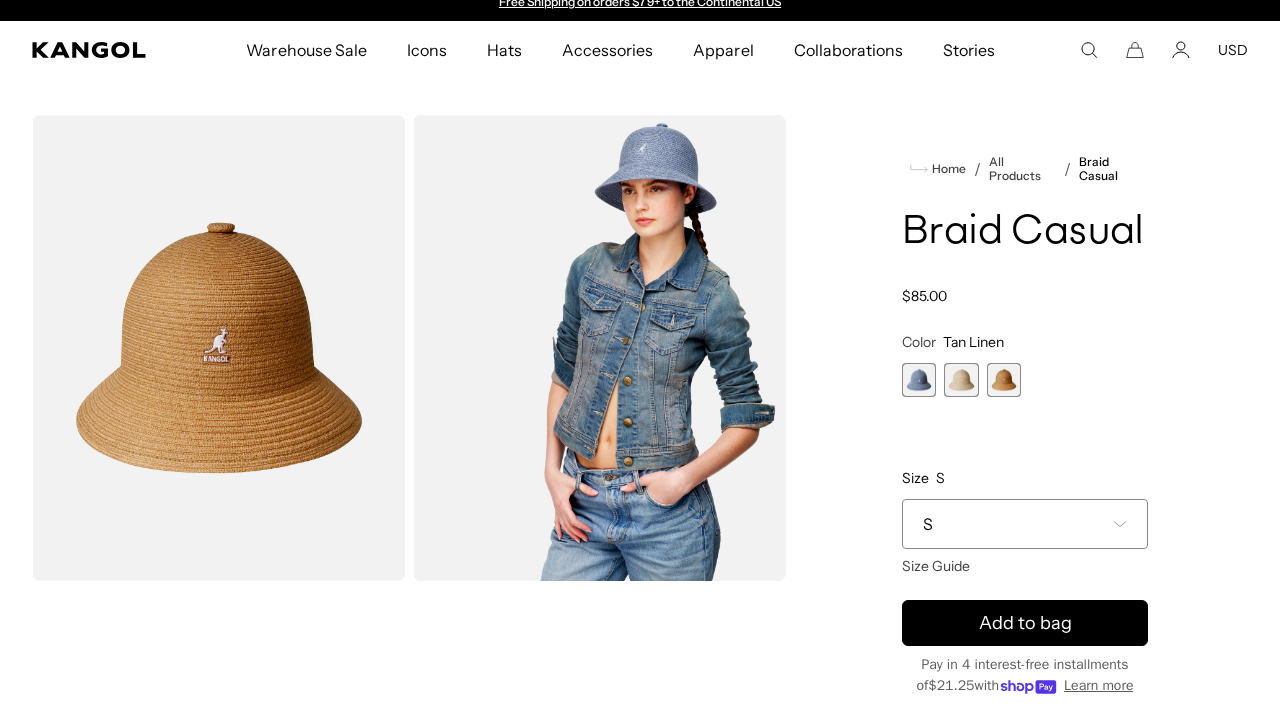 click at bounding box center (961, 380) 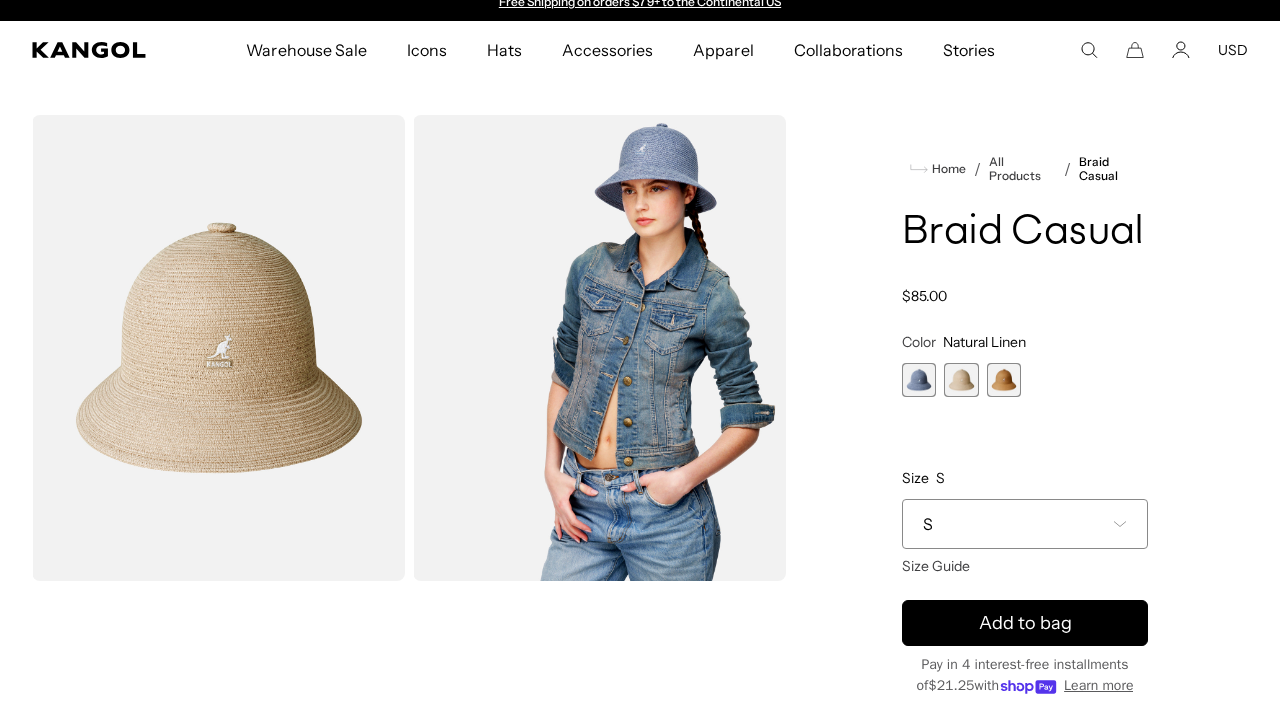 click at bounding box center [1004, 380] 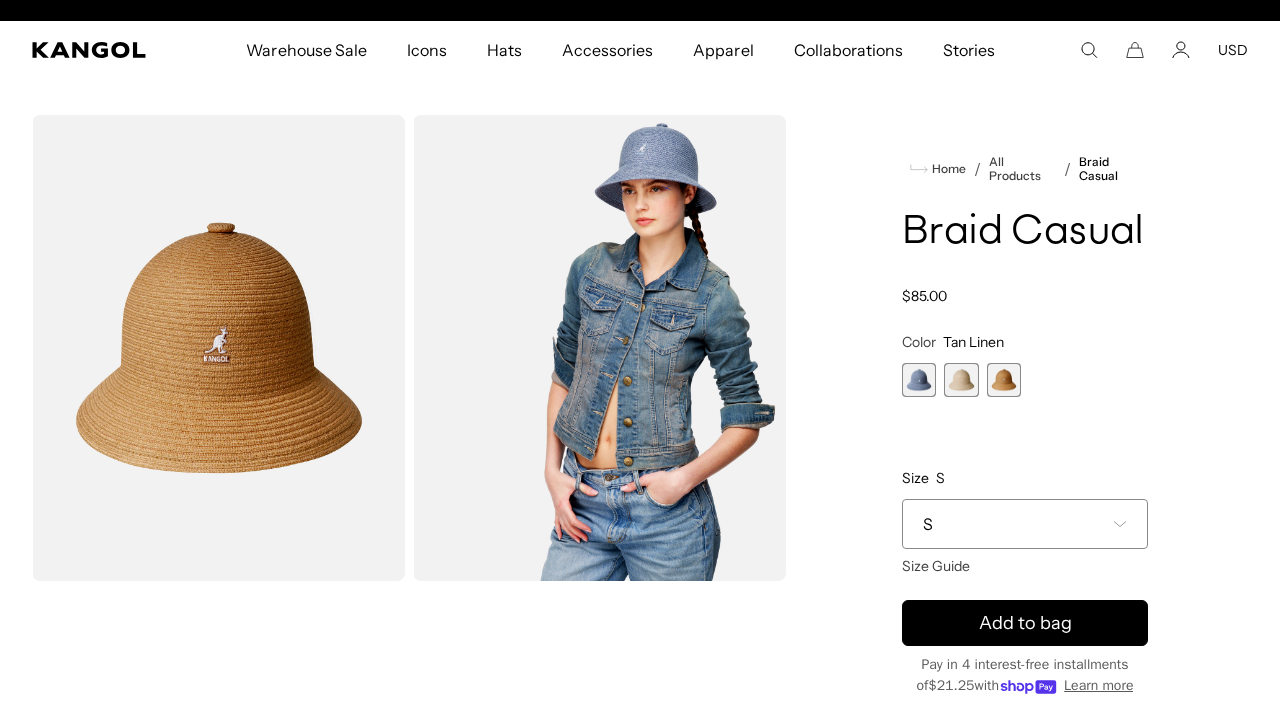 scroll, scrollTop: 0, scrollLeft: 412, axis: horizontal 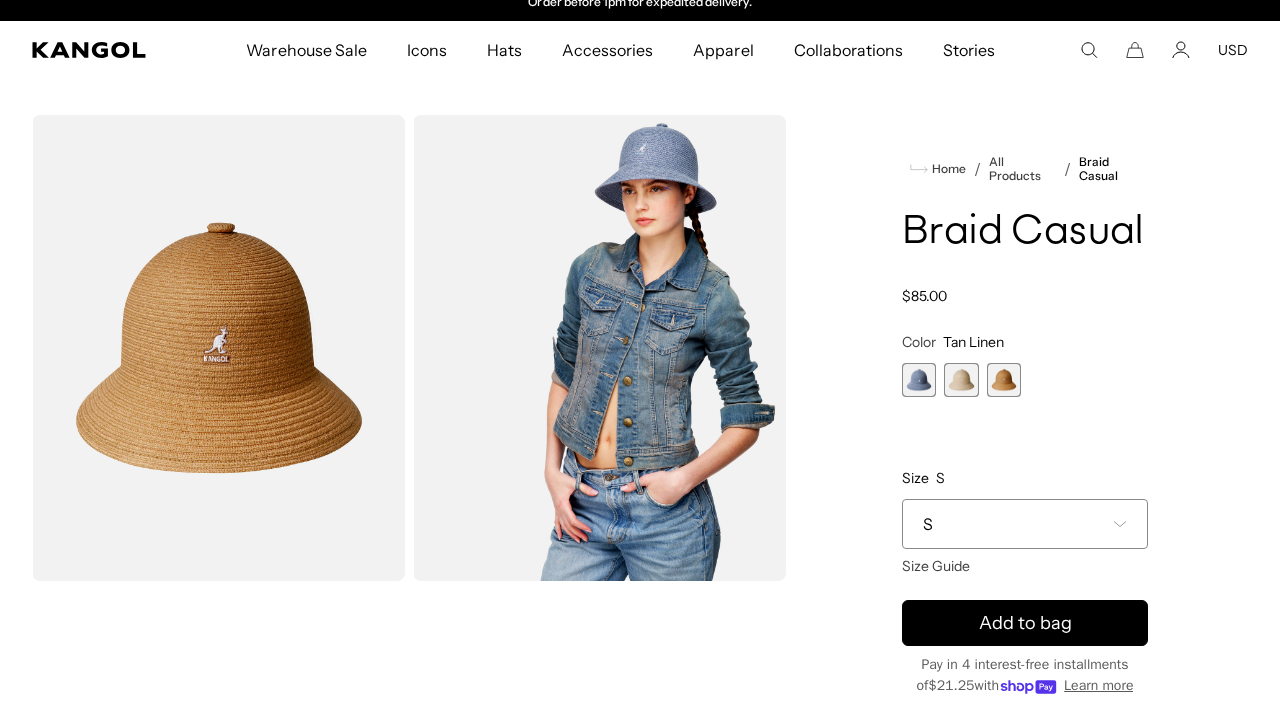 click at bounding box center (961, 380) 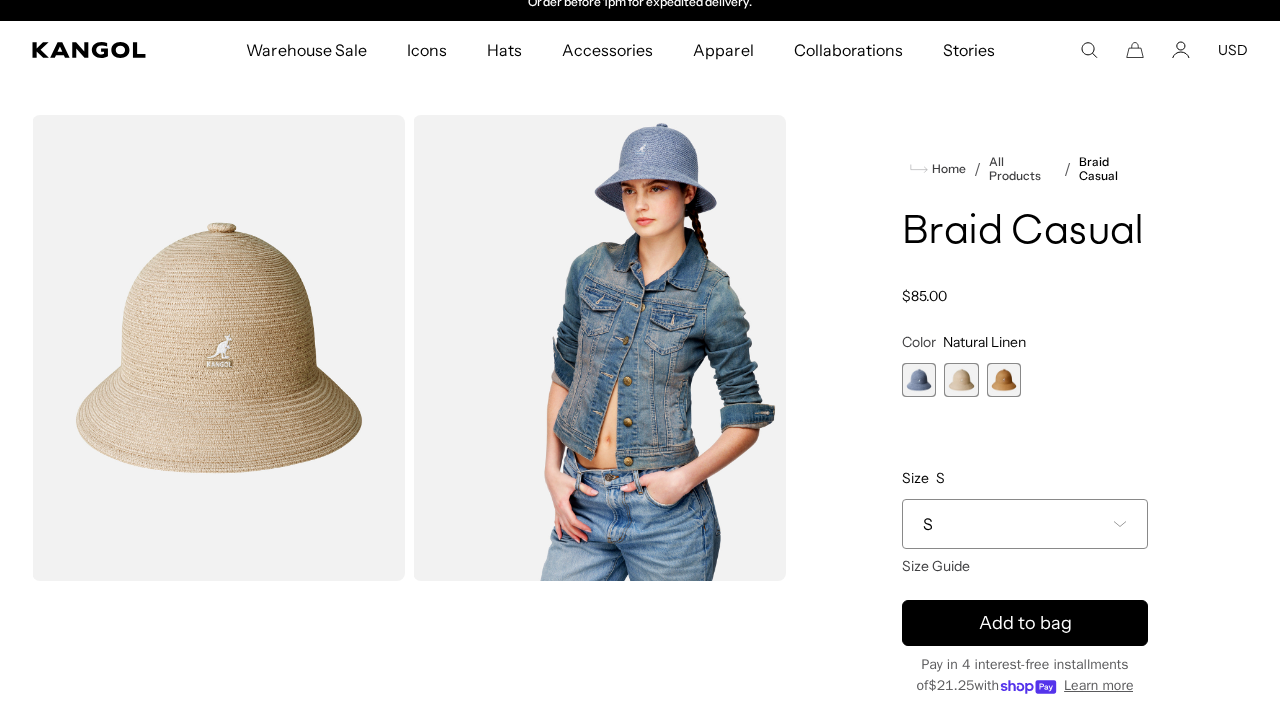 click at bounding box center [919, 380] 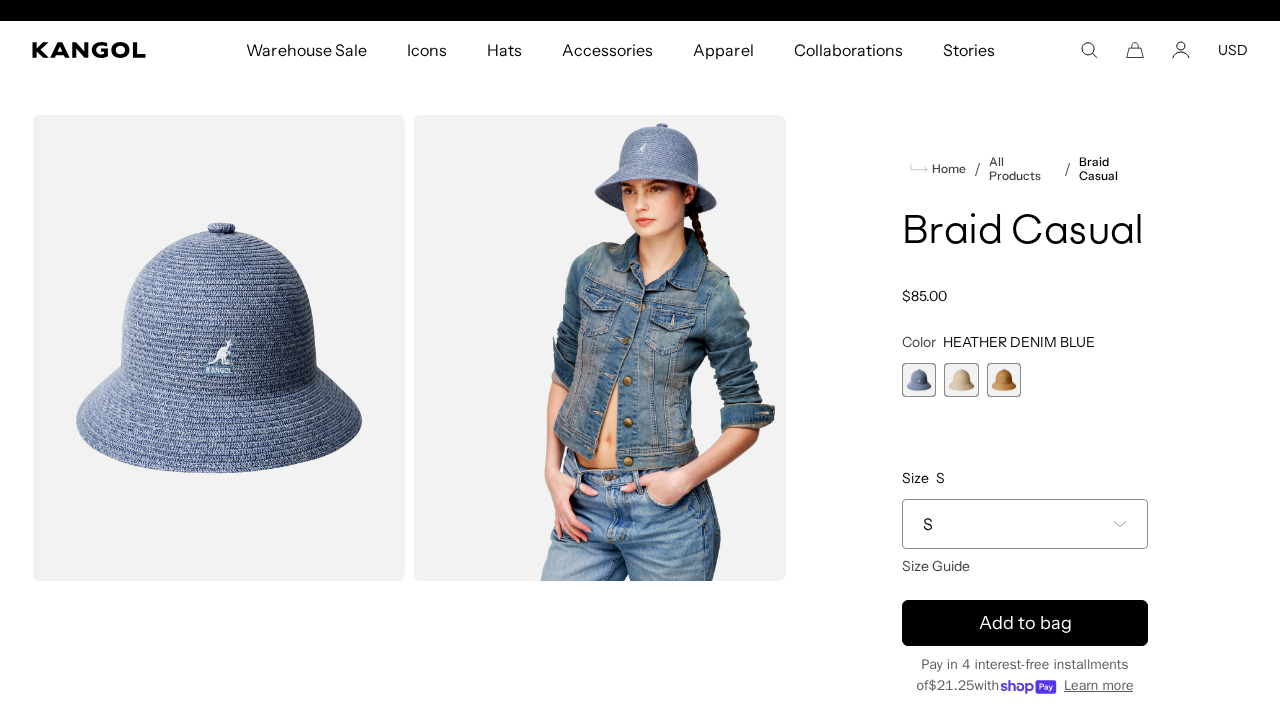 scroll, scrollTop: 0, scrollLeft: 0, axis: both 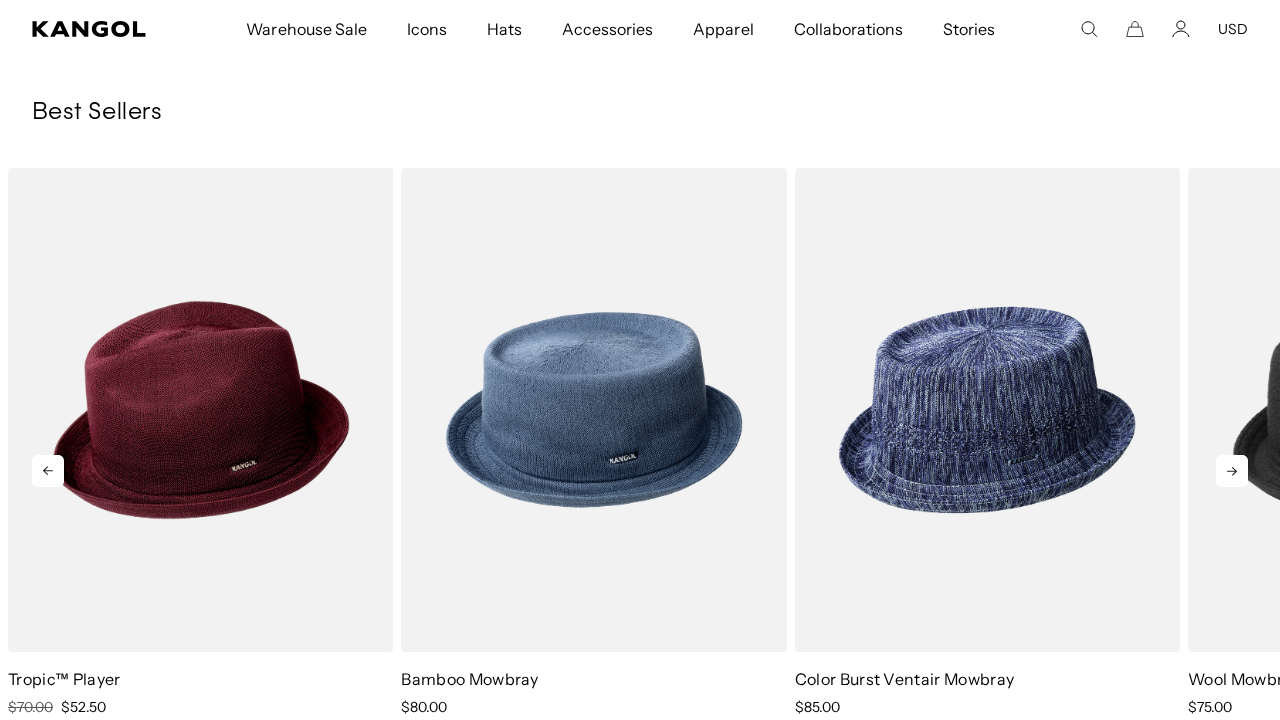 click 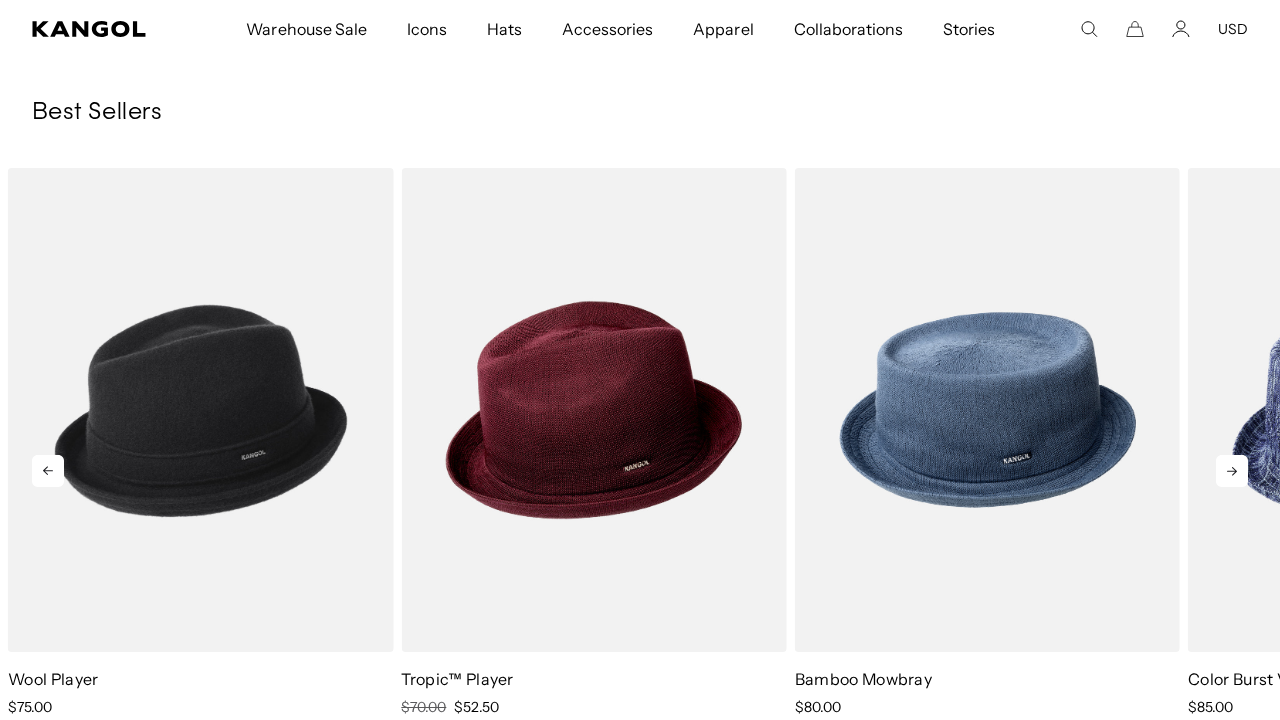 click 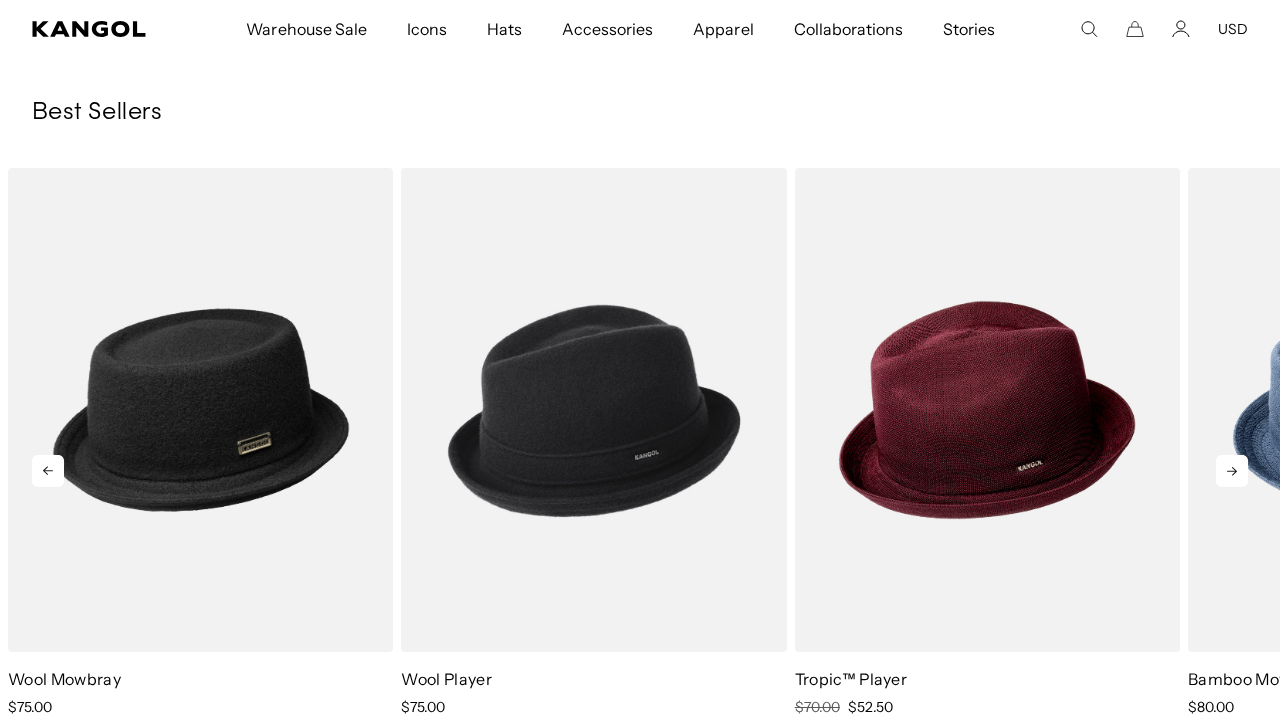 click 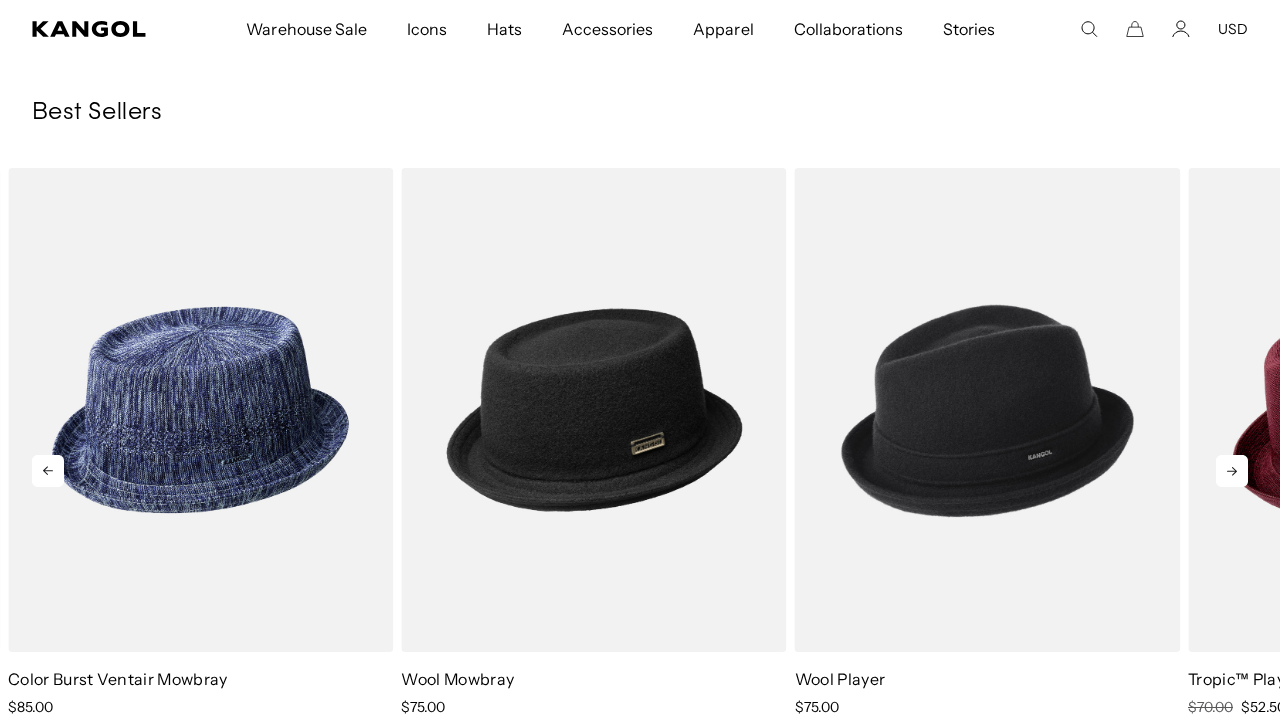click 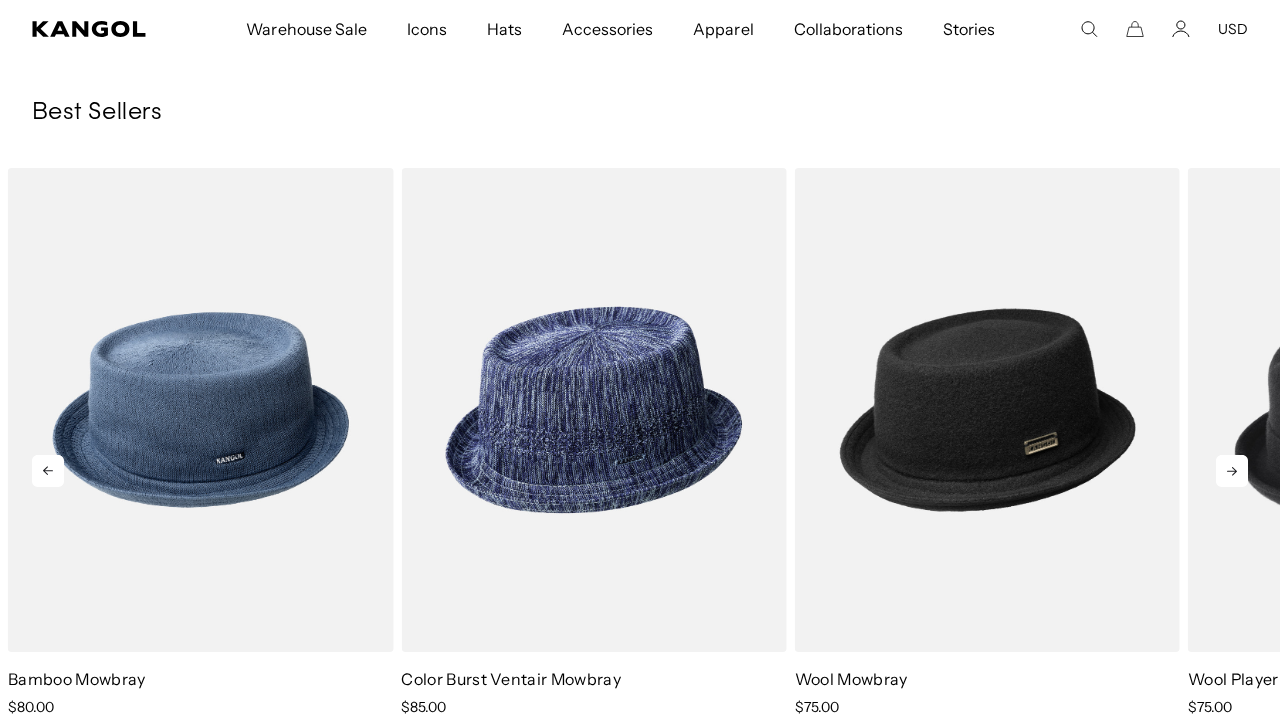 scroll, scrollTop: 0, scrollLeft: 0, axis: both 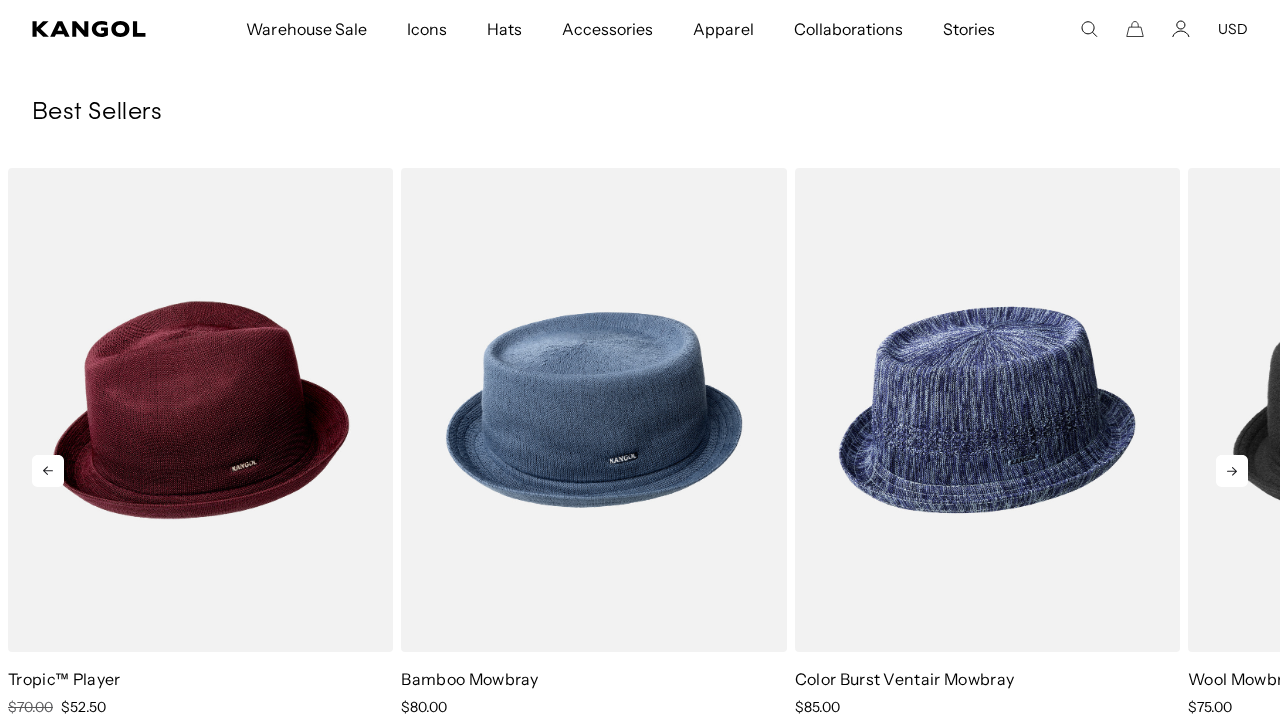click 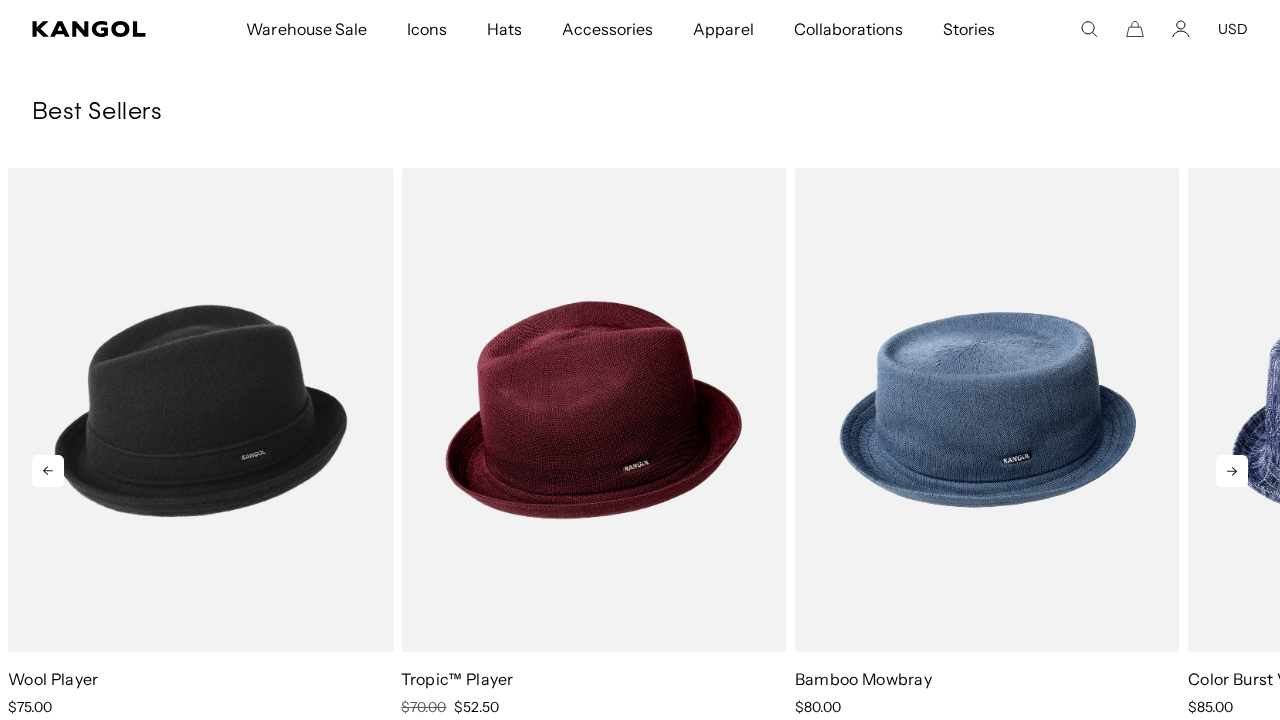 scroll, scrollTop: 0, scrollLeft: 0, axis: both 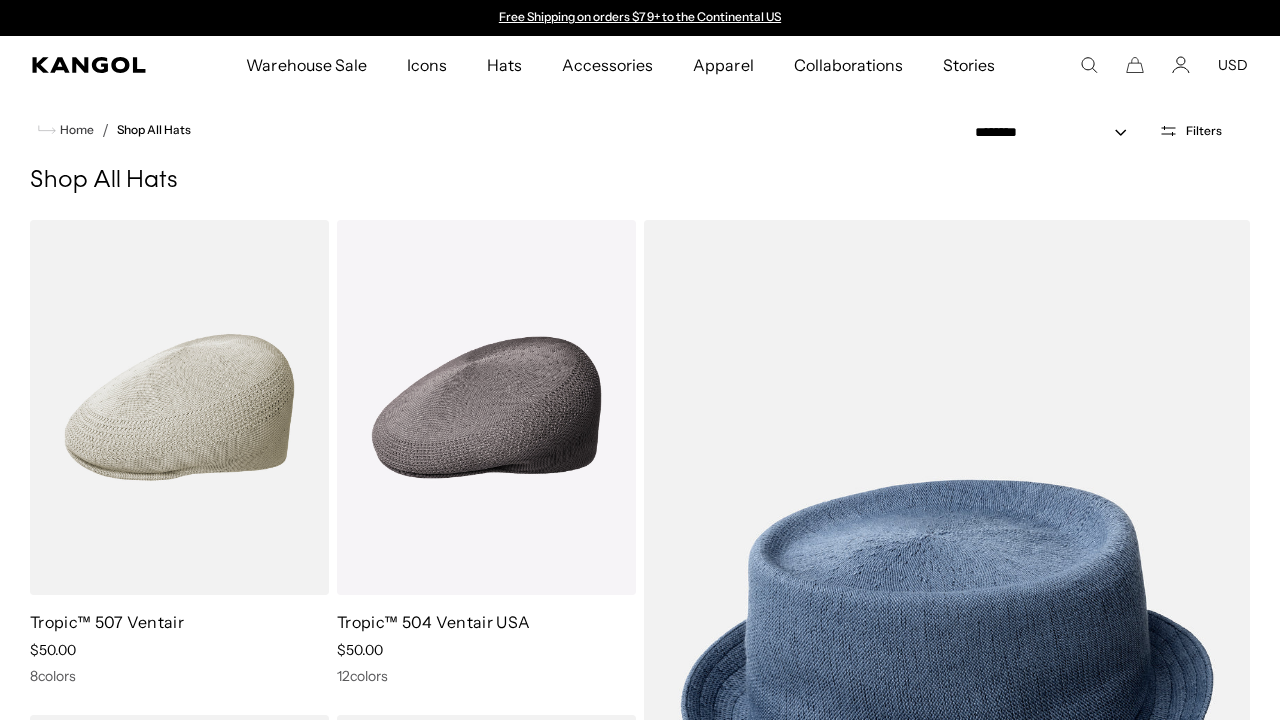 click on "Hats" at bounding box center [504, 65] 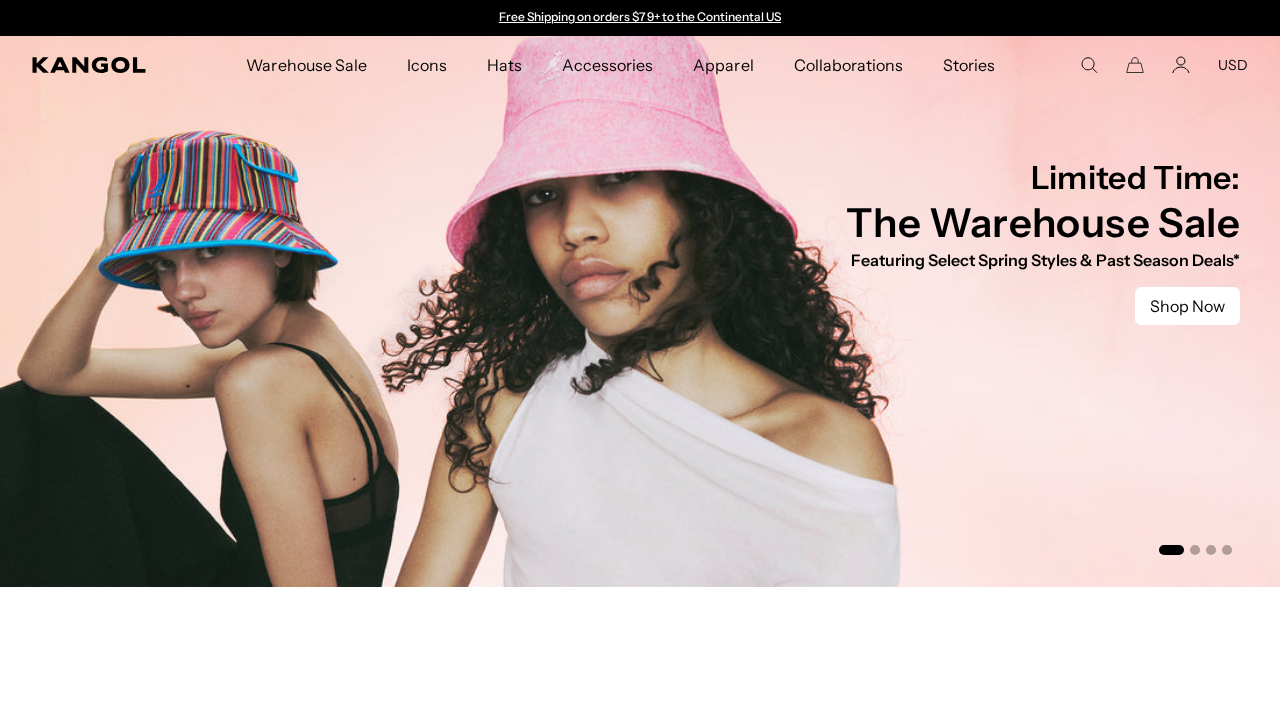 scroll, scrollTop: 0, scrollLeft: 0, axis: both 